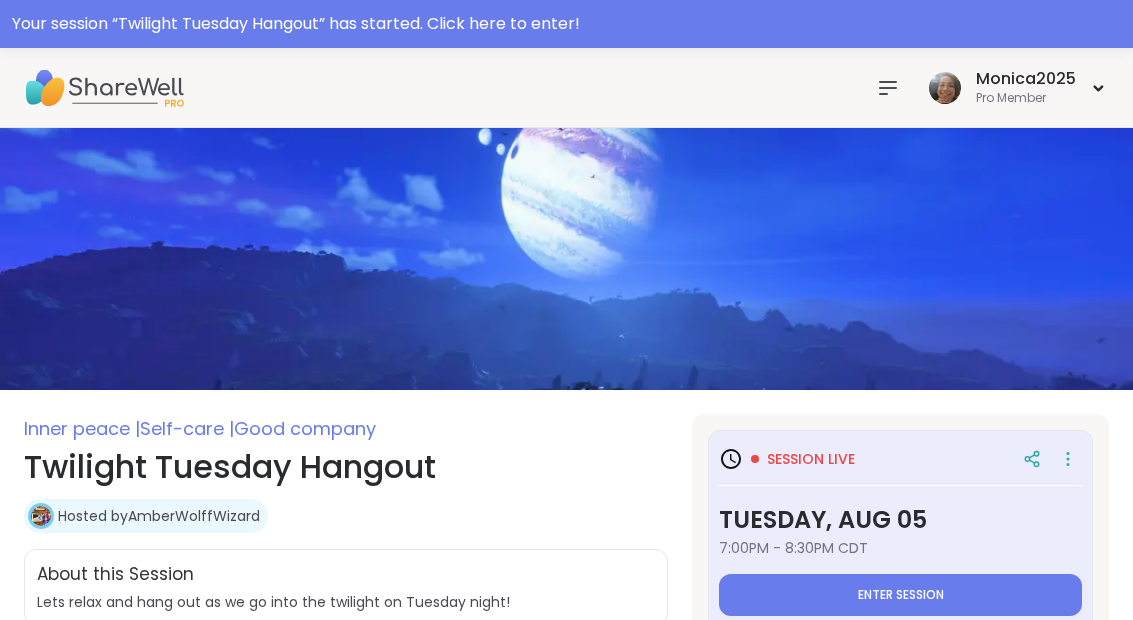 scroll, scrollTop: 0, scrollLeft: 0, axis: both 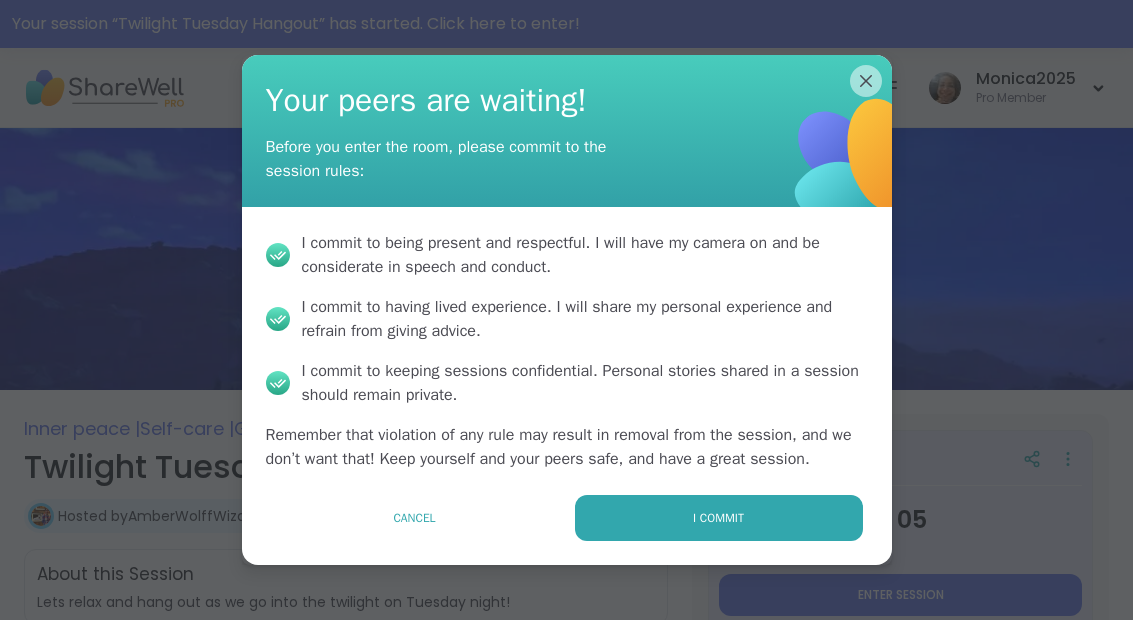 click on "I commit" at bounding box center [718, 518] 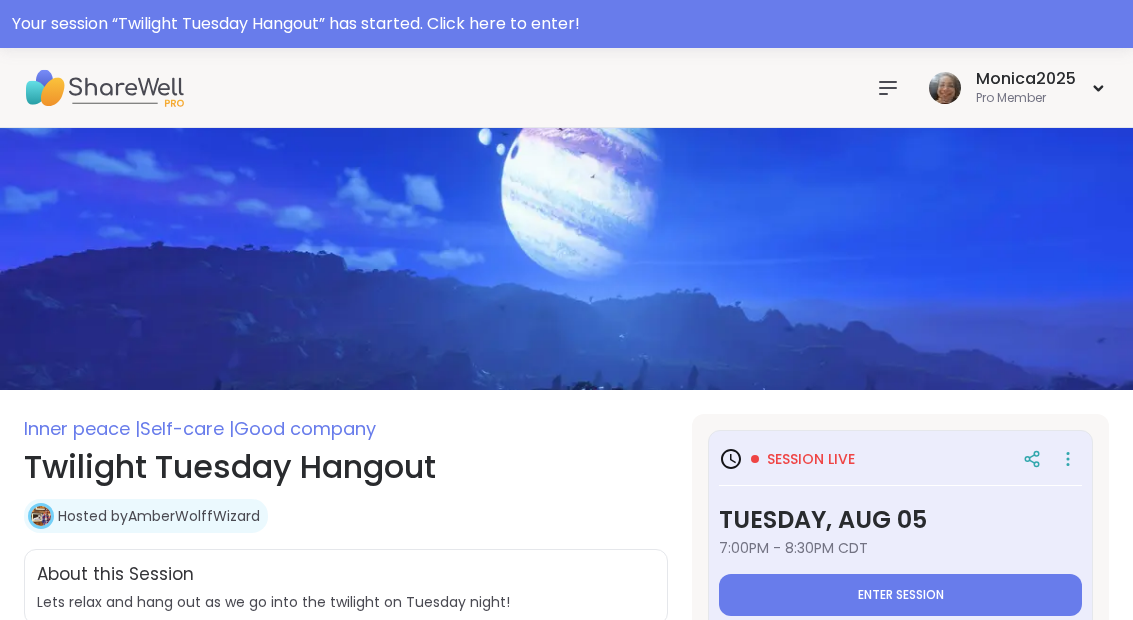 type on "*" 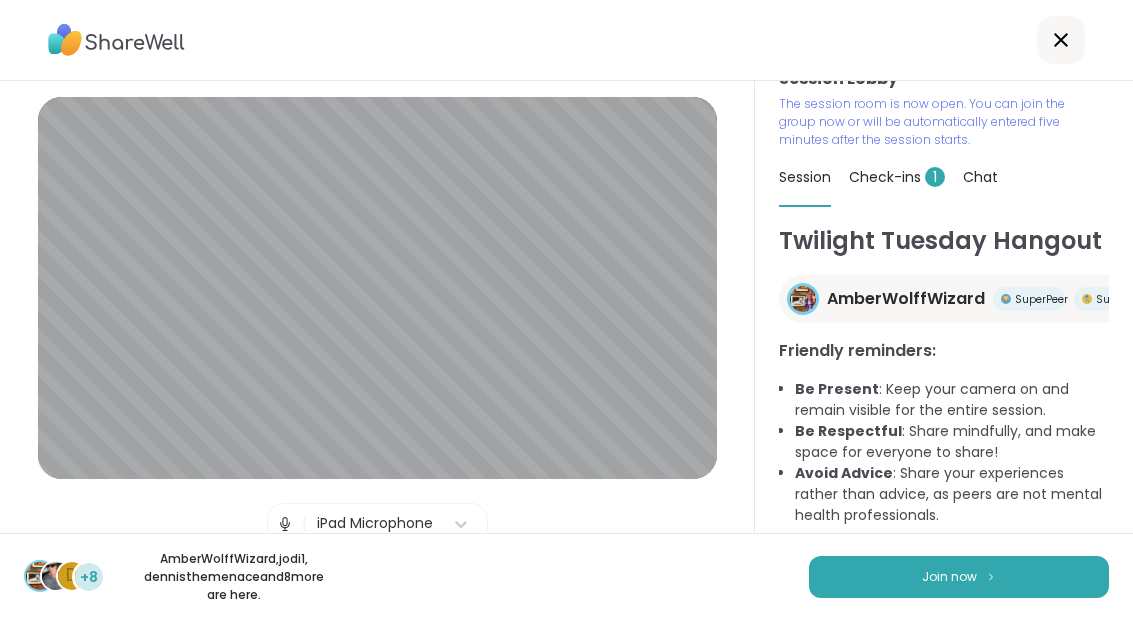 scroll, scrollTop: 30, scrollLeft: 0, axis: vertical 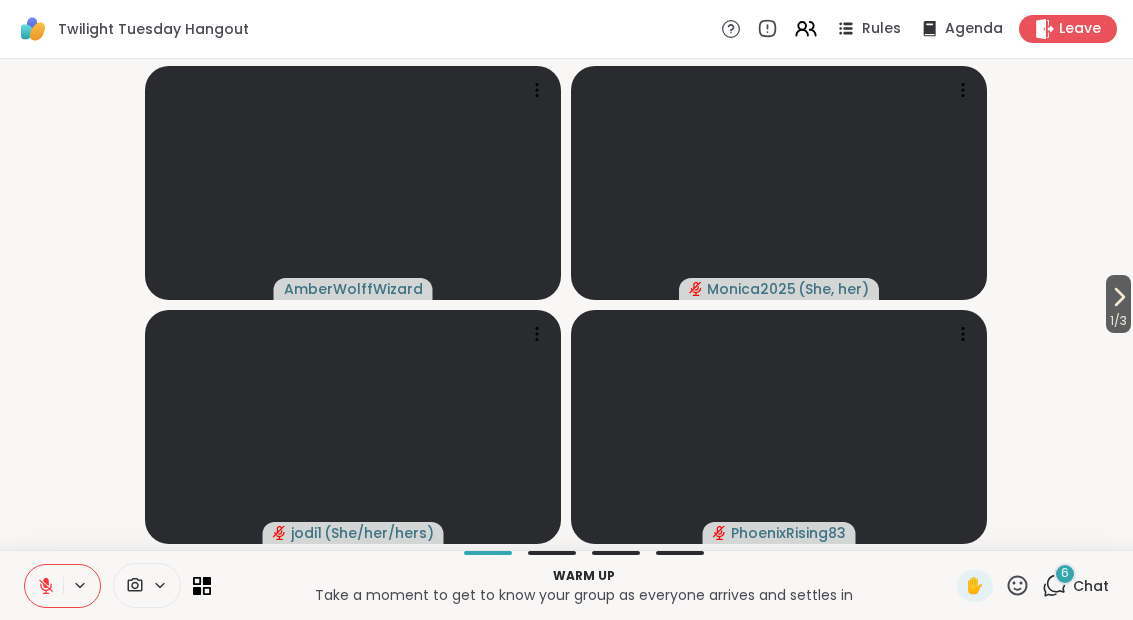 click 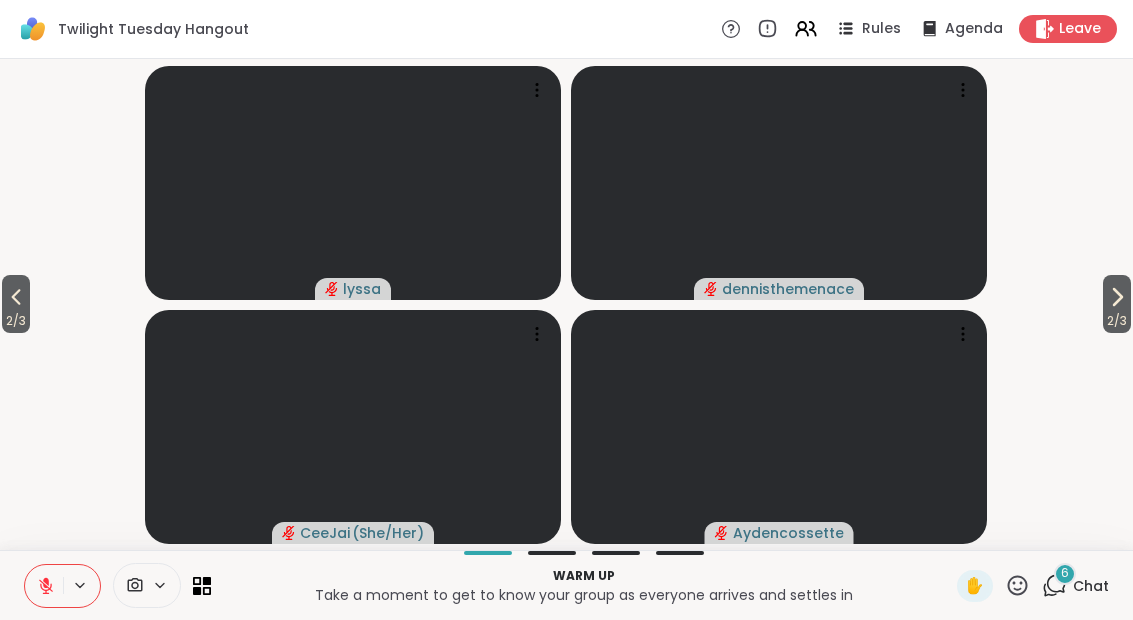 click 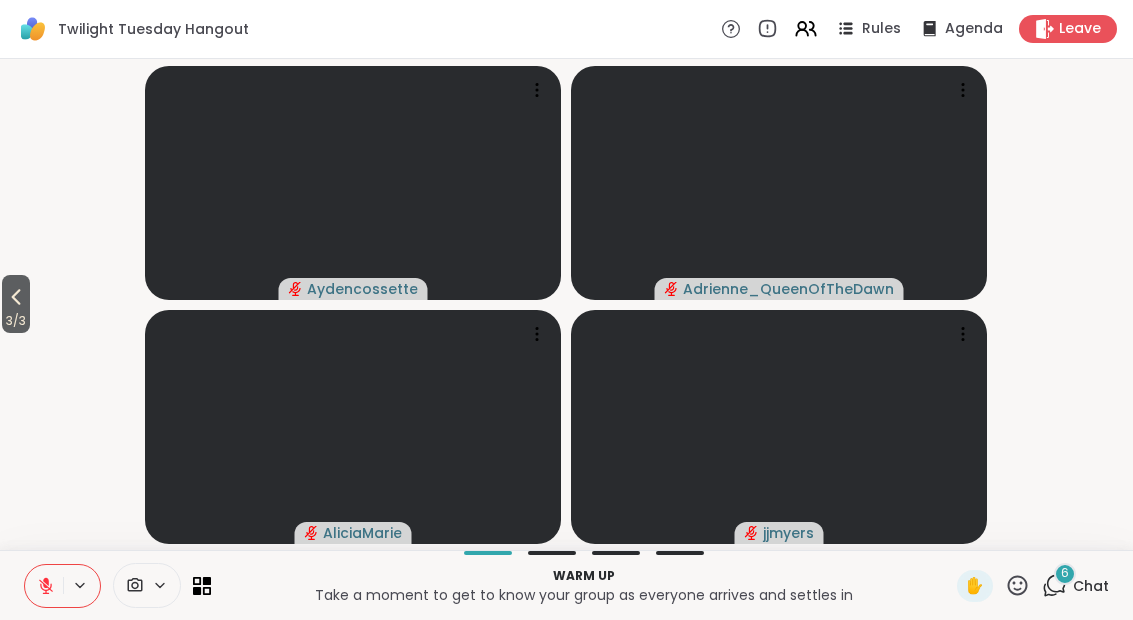 click on "3  /  3" at bounding box center (16, 304) 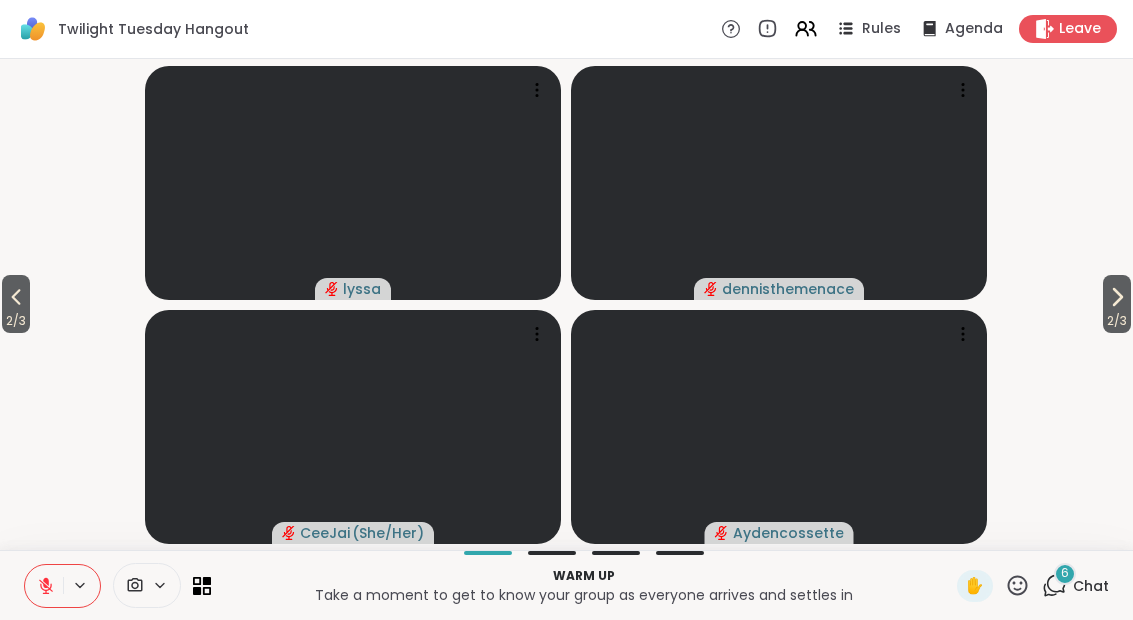 click 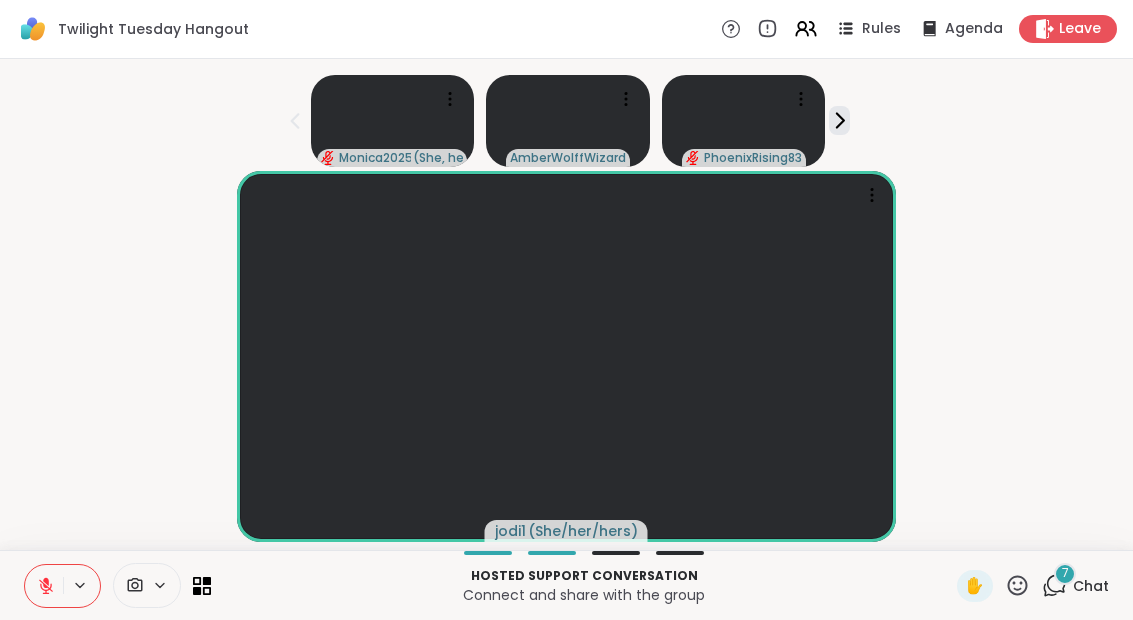 click on "Chat" at bounding box center (1091, 586) 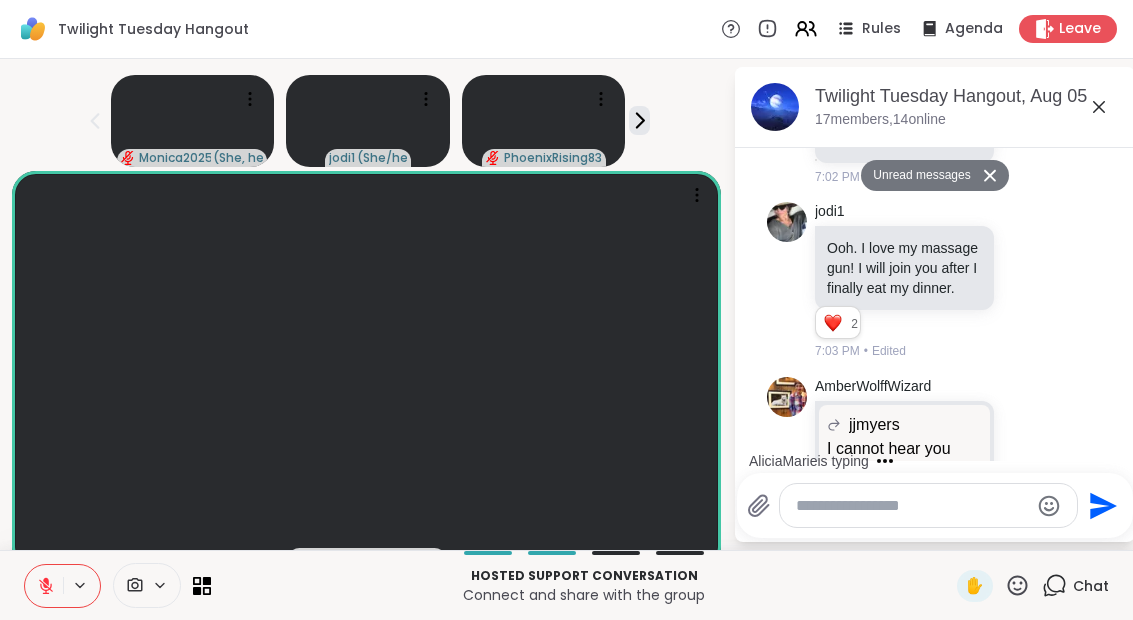 scroll, scrollTop: 278, scrollLeft: 0, axis: vertical 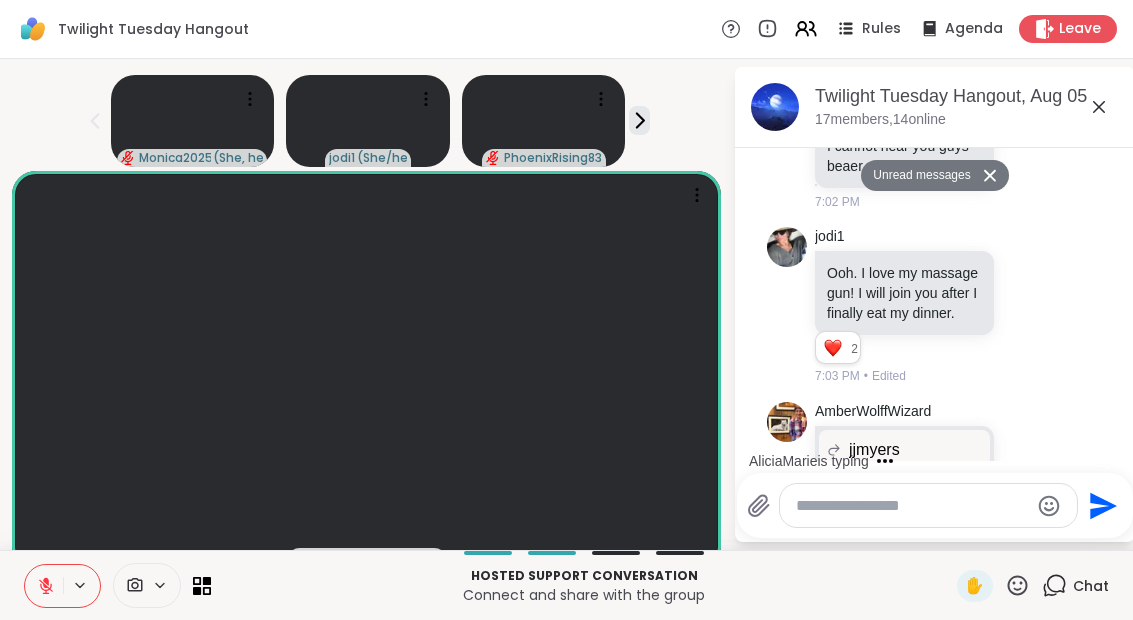 click 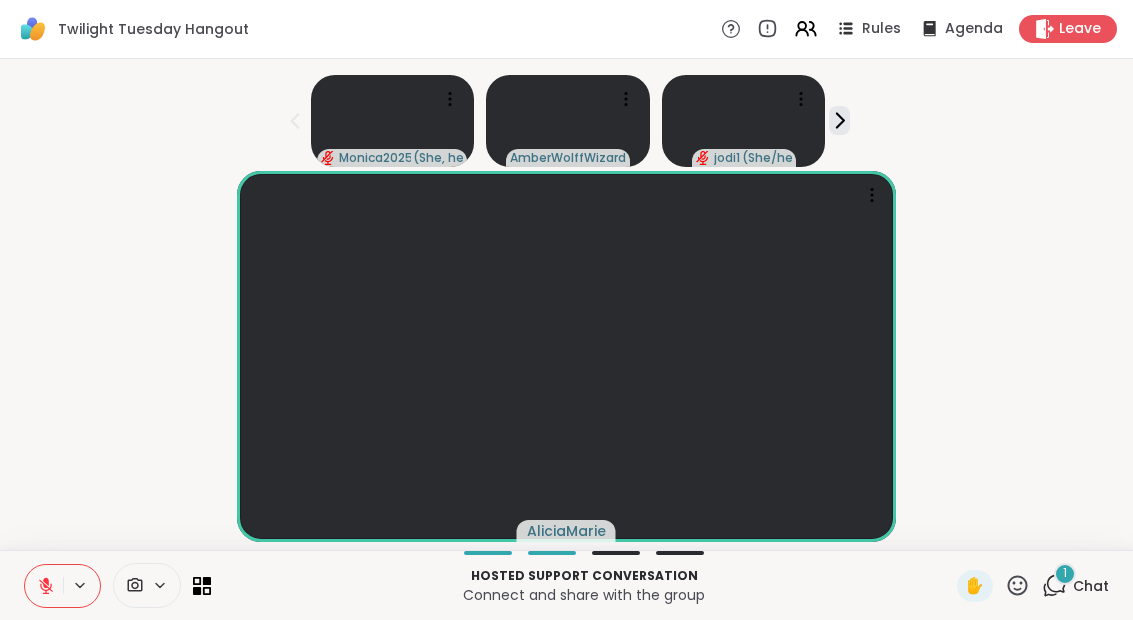 click at bounding box center [44, 586] 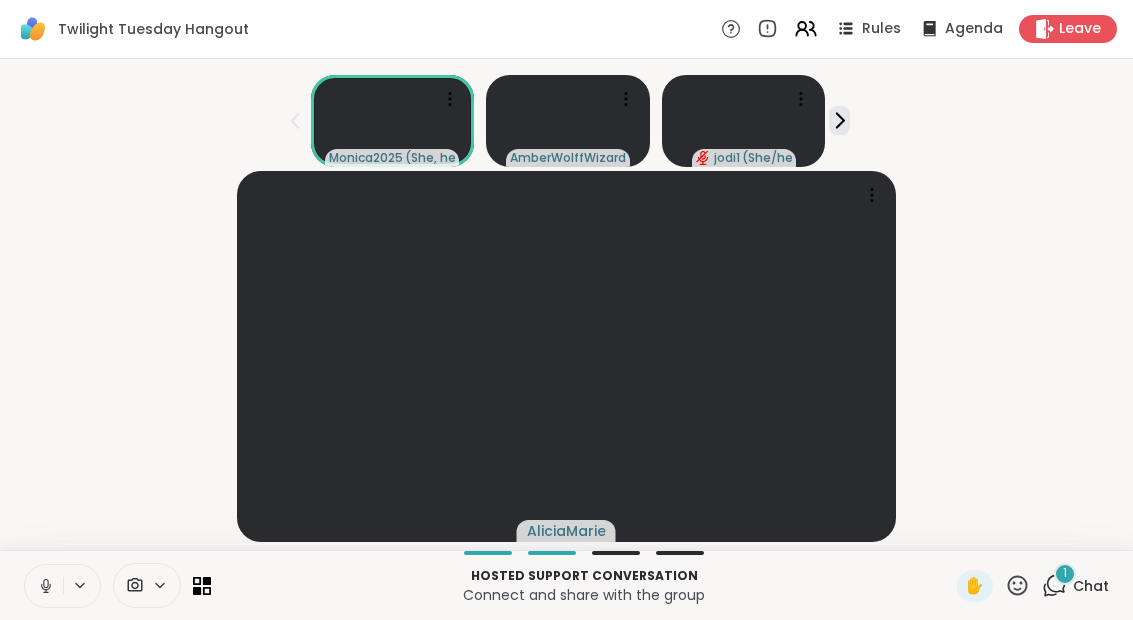 click at bounding box center [44, 586] 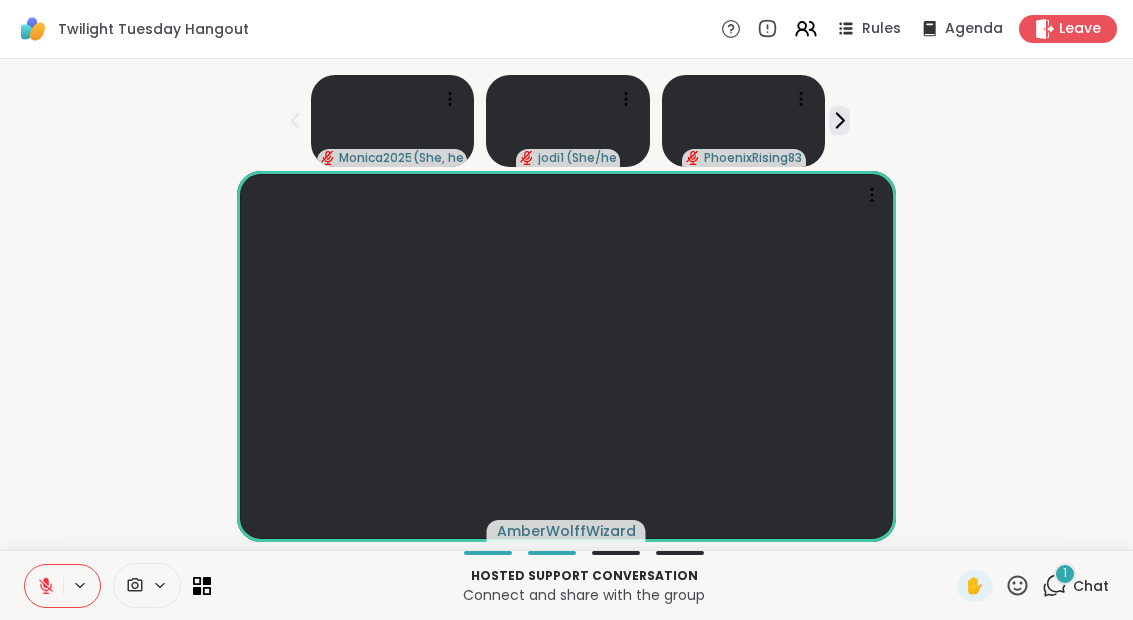 click at bounding box center [44, 586] 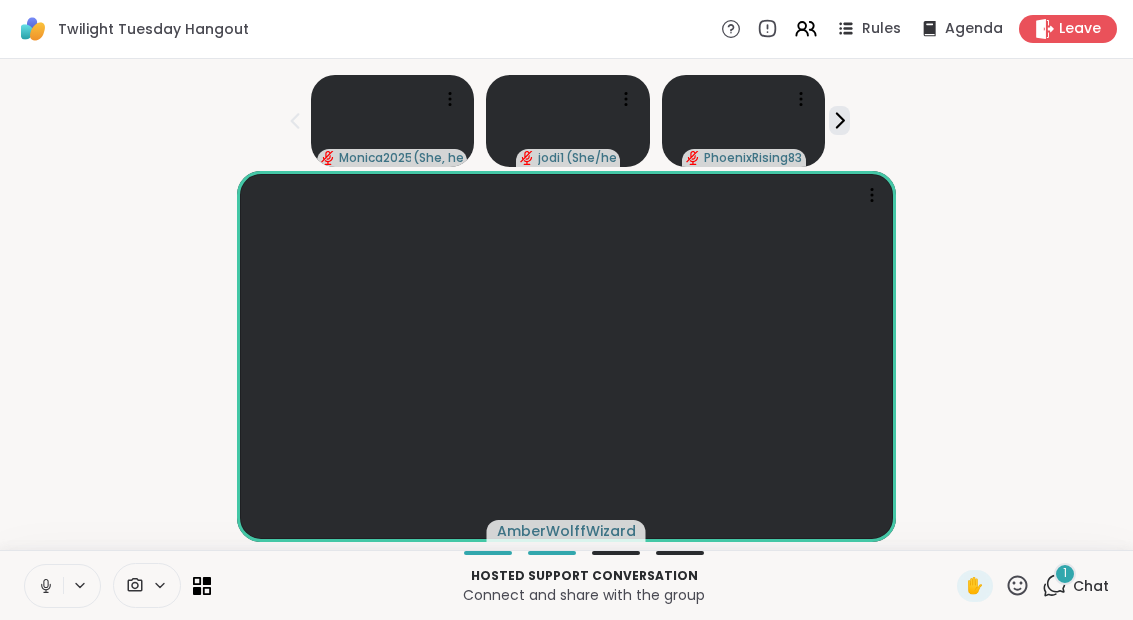 click at bounding box center [44, 586] 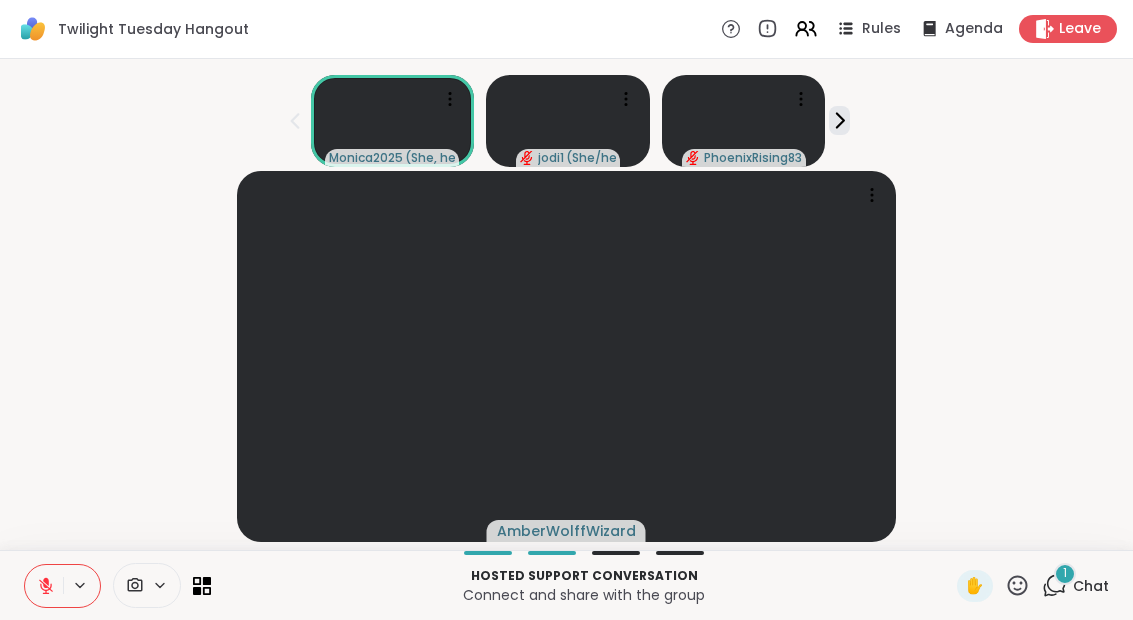 click at bounding box center [44, 586] 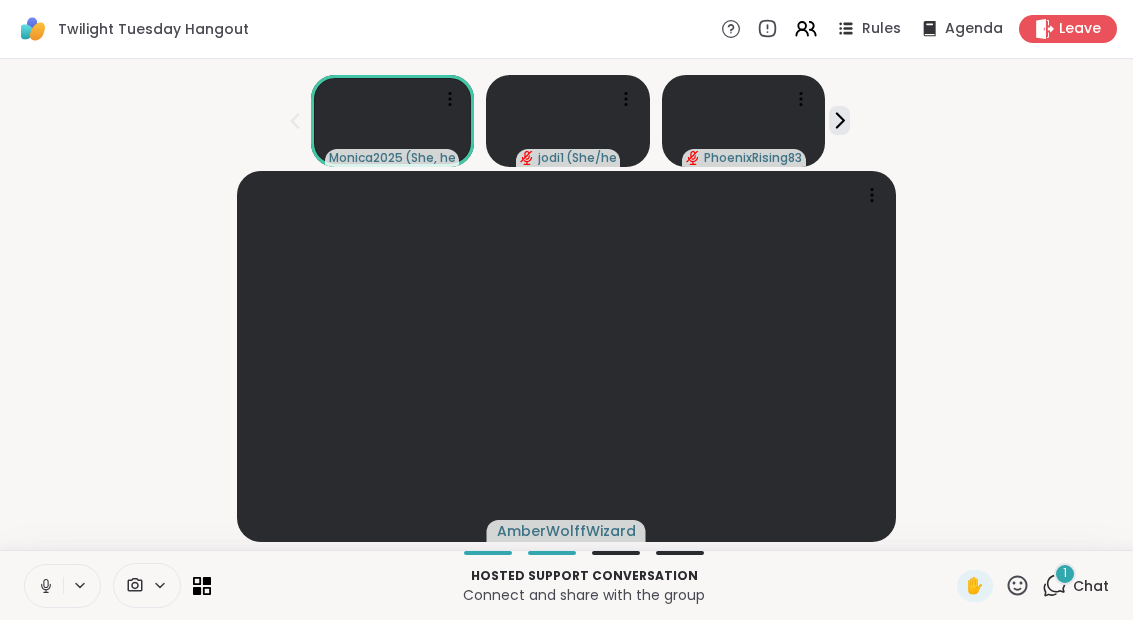 click at bounding box center [44, 586] 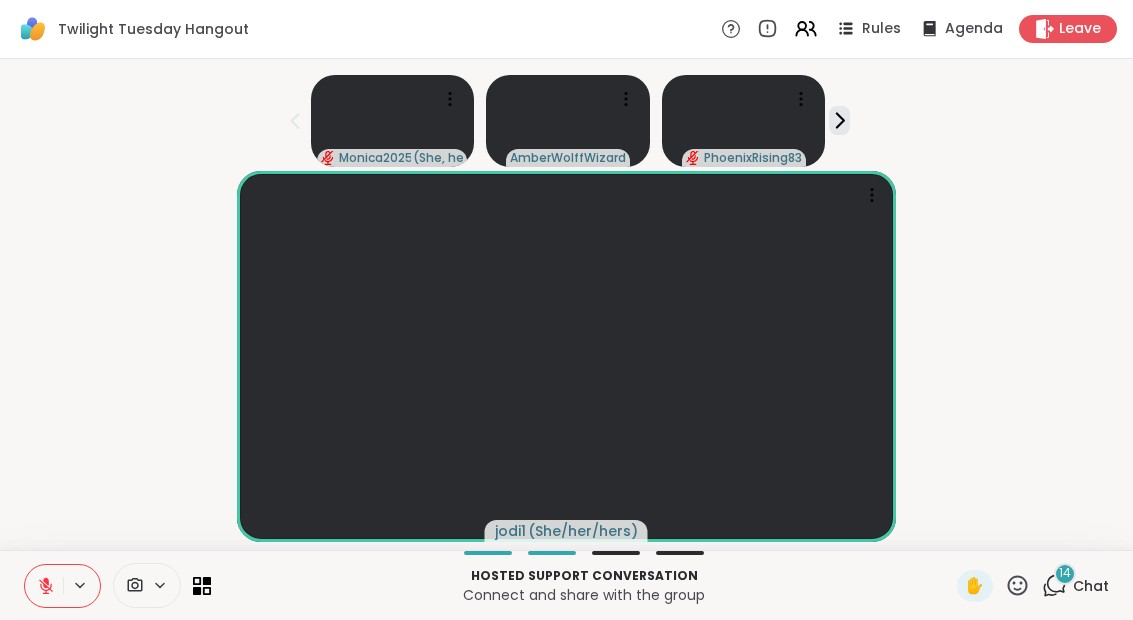 click 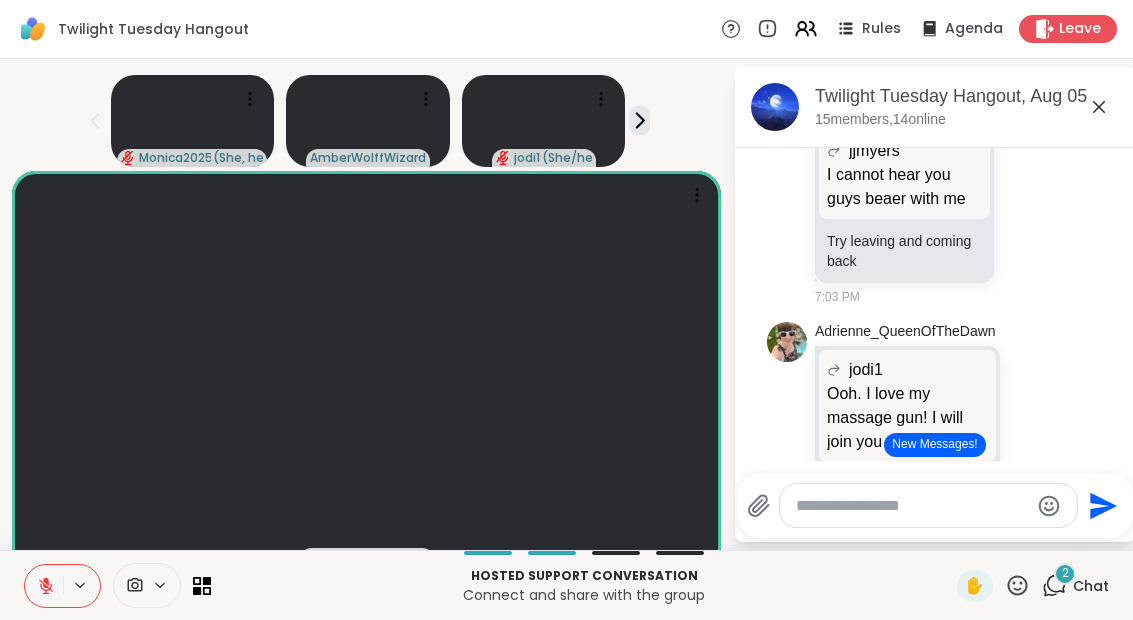 scroll, scrollTop: 521, scrollLeft: 0, axis: vertical 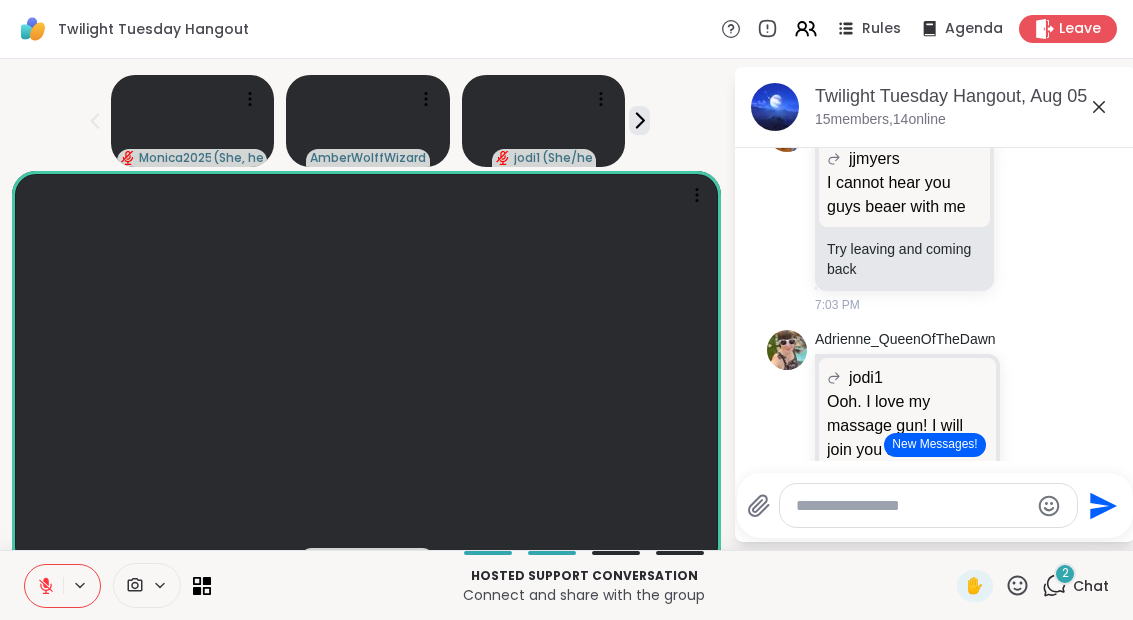 click 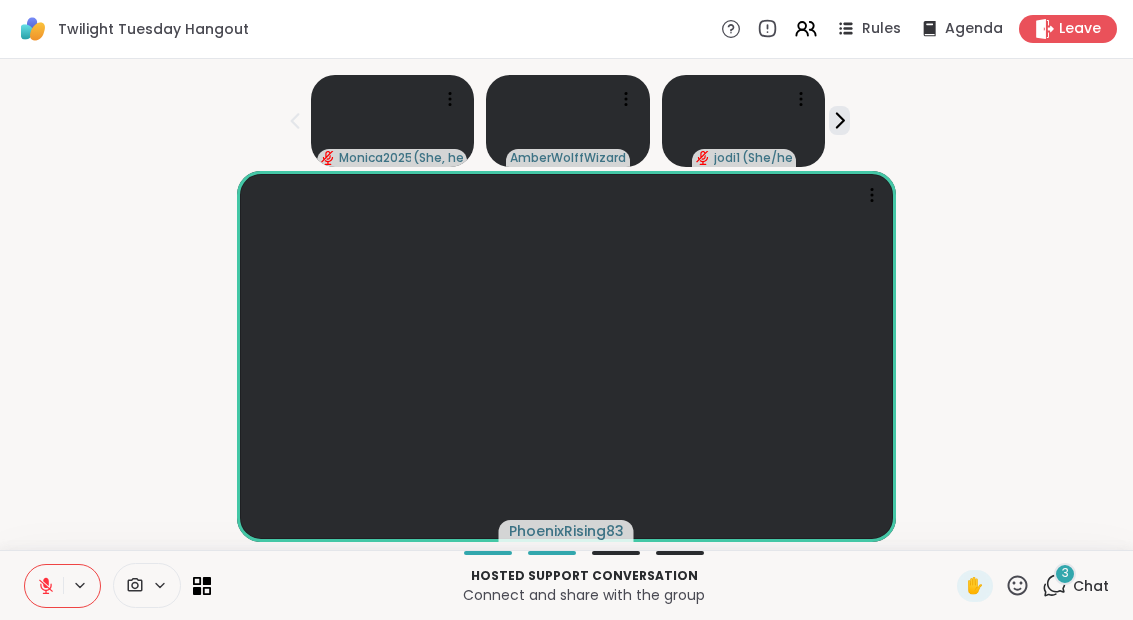 click on "3 Chat" at bounding box center (1075, 586) 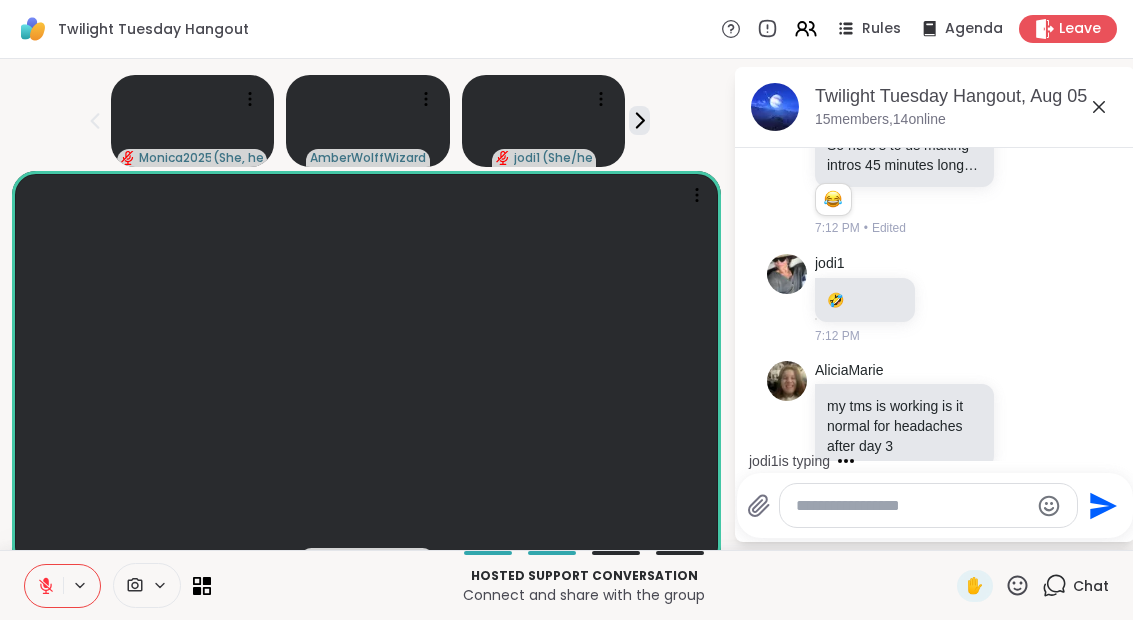 scroll, scrollTop: 3537, scrollLeft: 0, axis: vertical 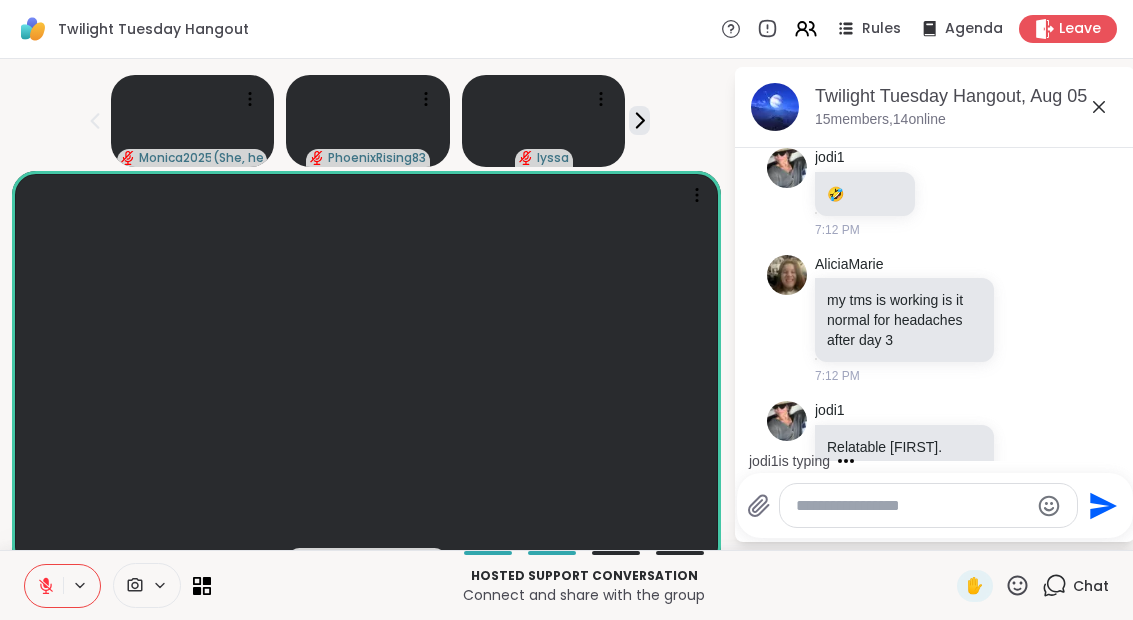 click 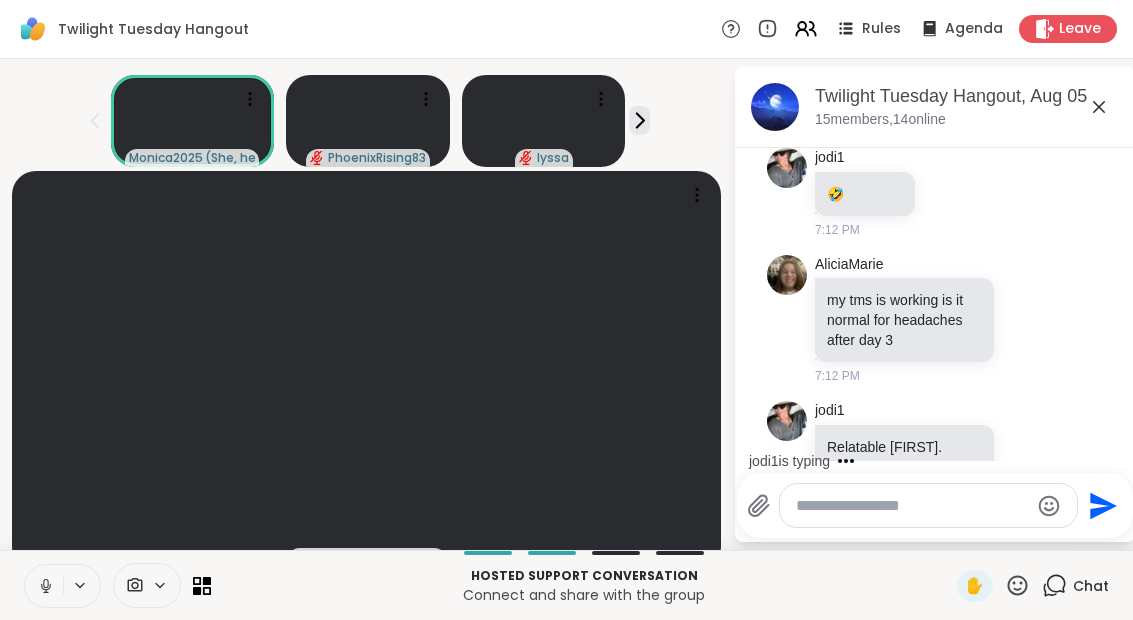 scroll, scrollTop: 3565, scrollLeft: 0, axis: vertical 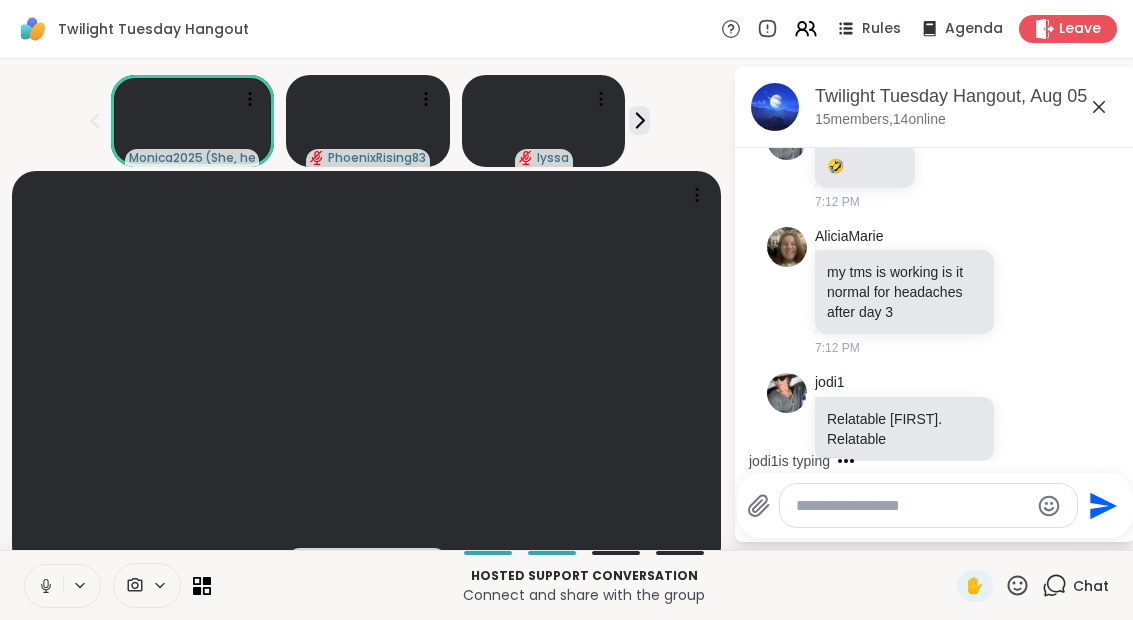 click at bounding box center [44, 586] 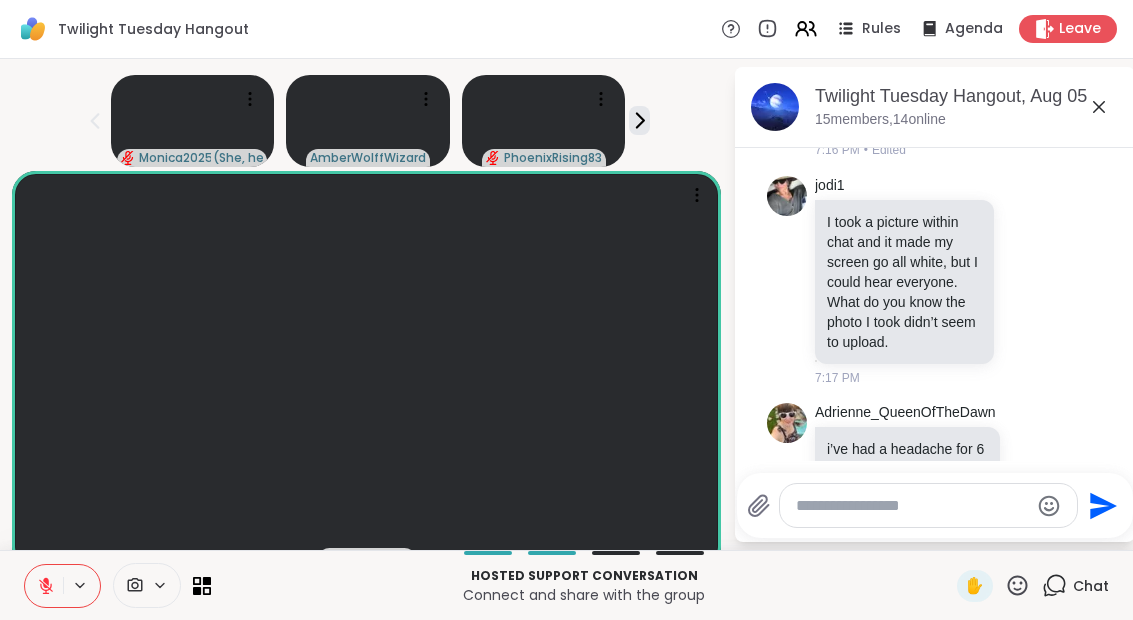 scroll, scrollTop: 3945, scrollLeft: 0, axis: vertical 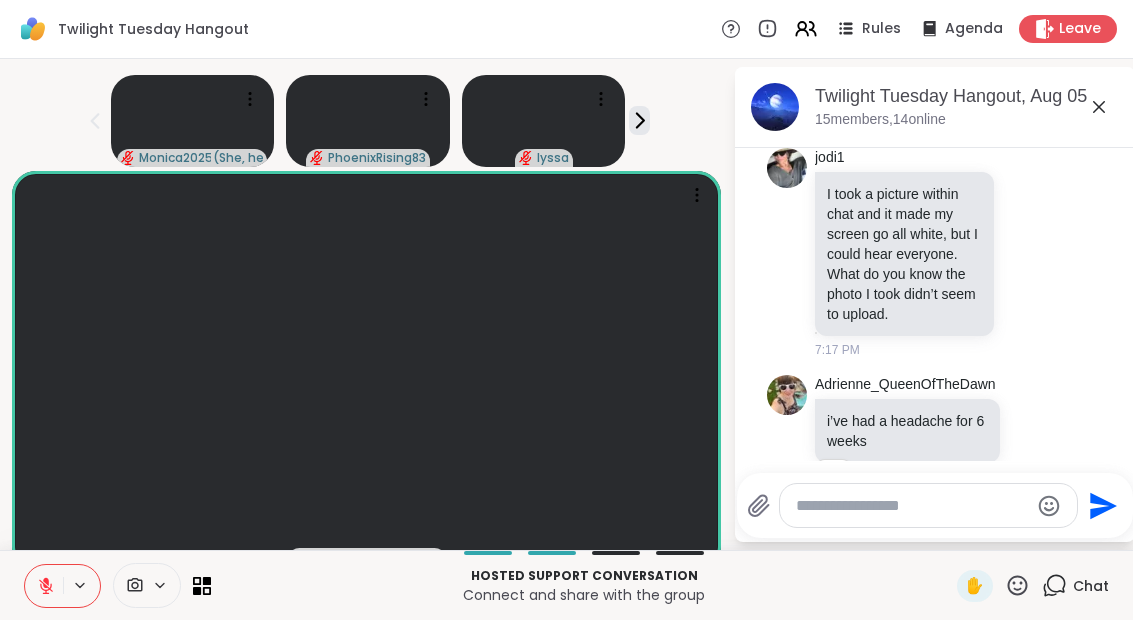click 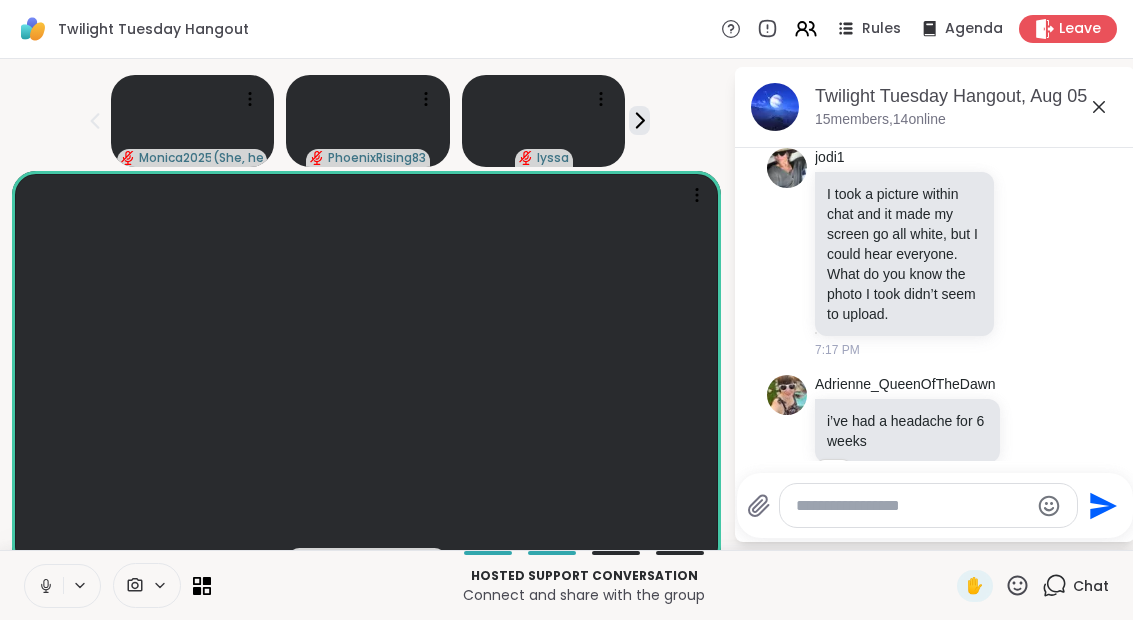click 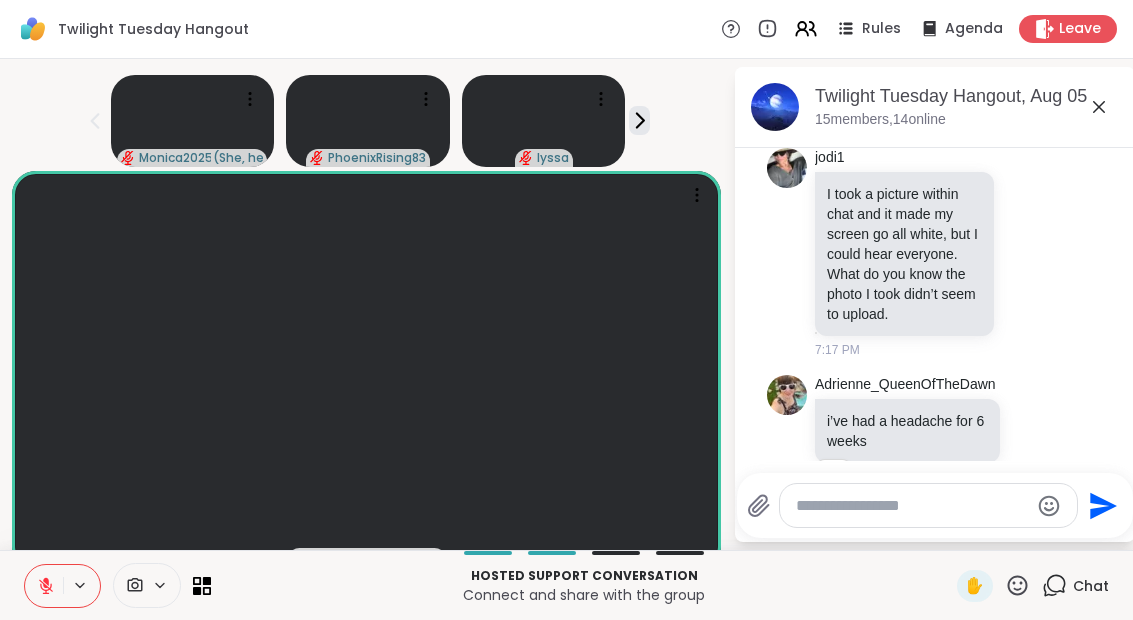click at bounding box center (912, 506) 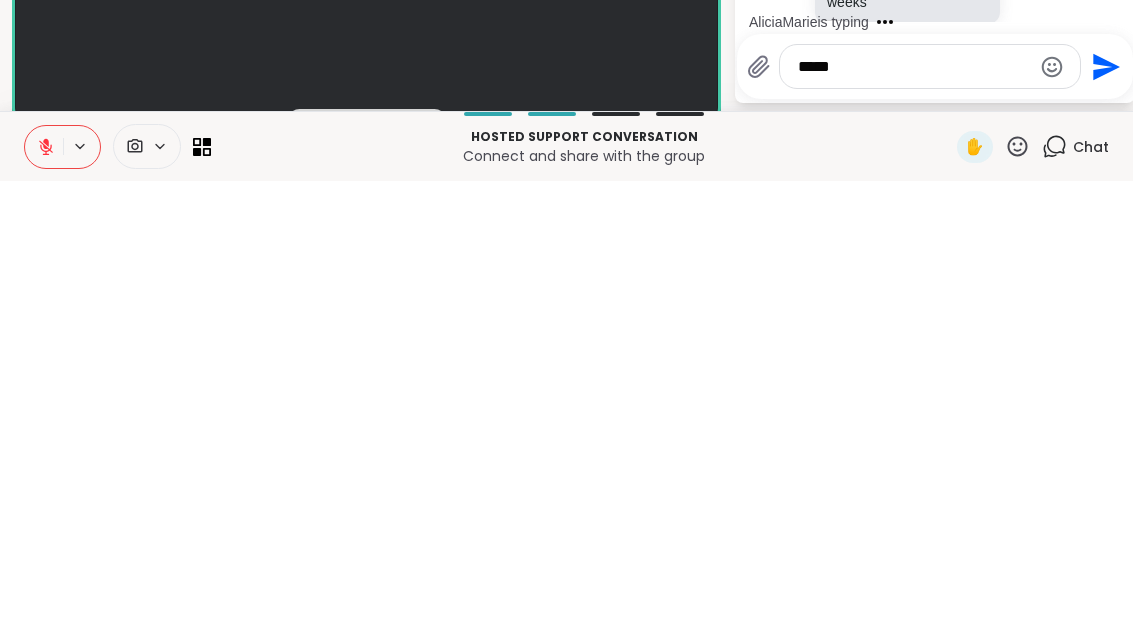 scroll, scrollTop: 4051, scrollLeft: 0, axis: vertical 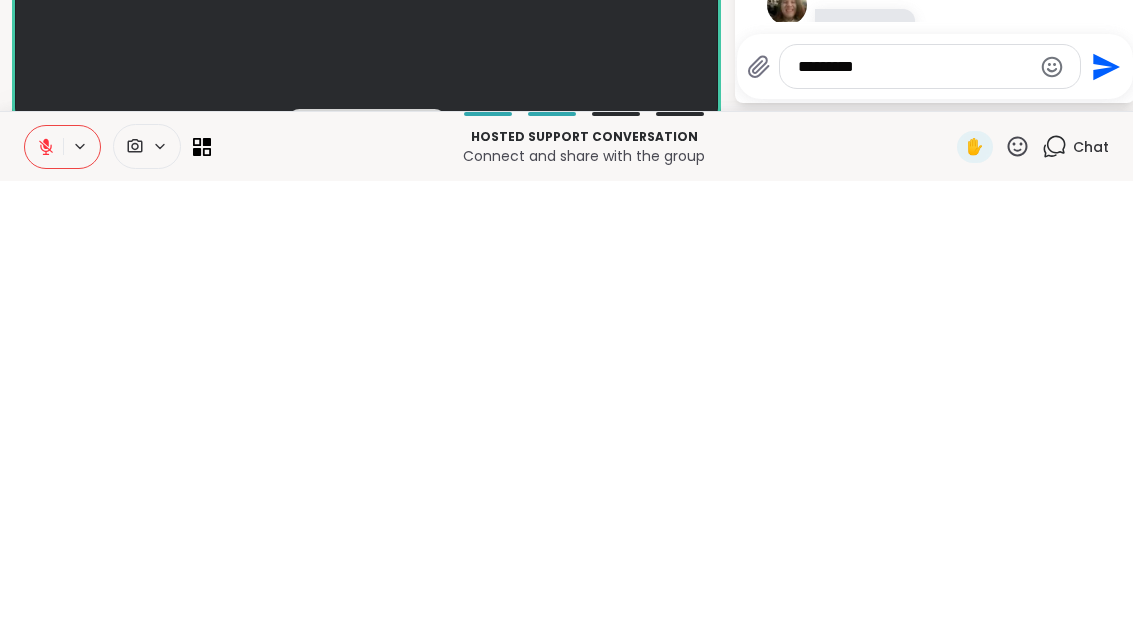 click on "*********" at bounding box center (914, 506) 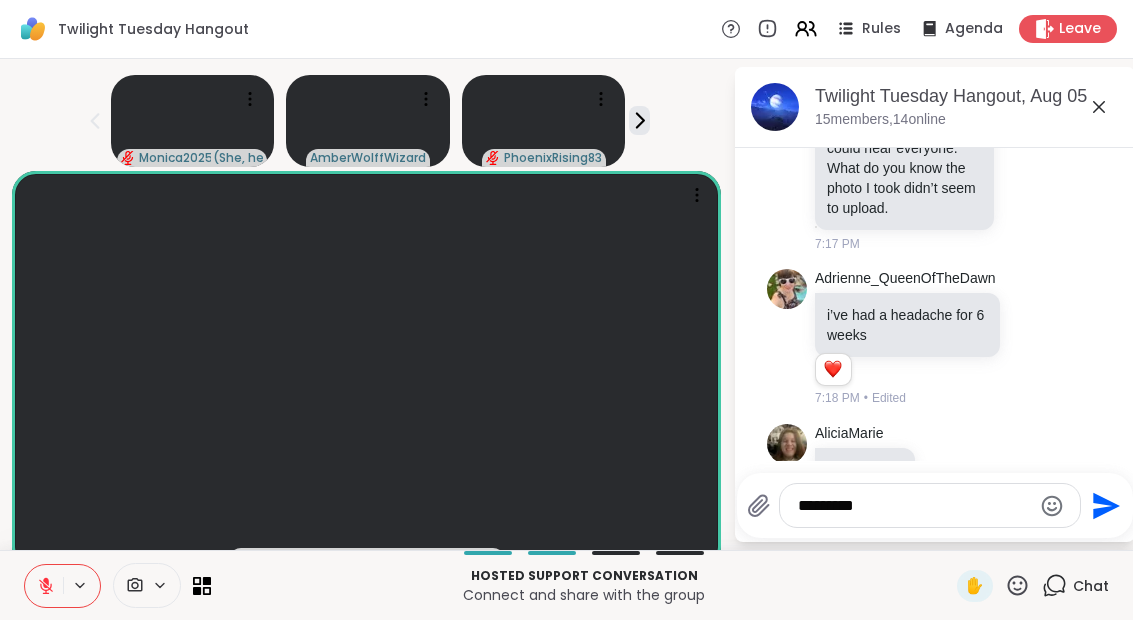 click on "*********" at bounding box center [914, 506] 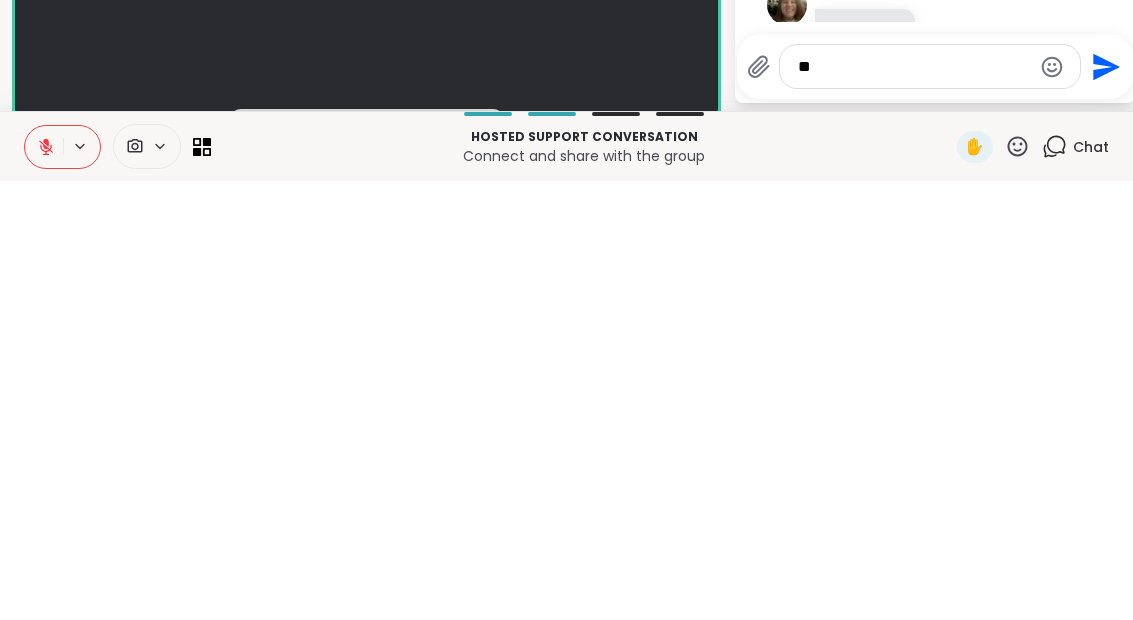 type on "*" 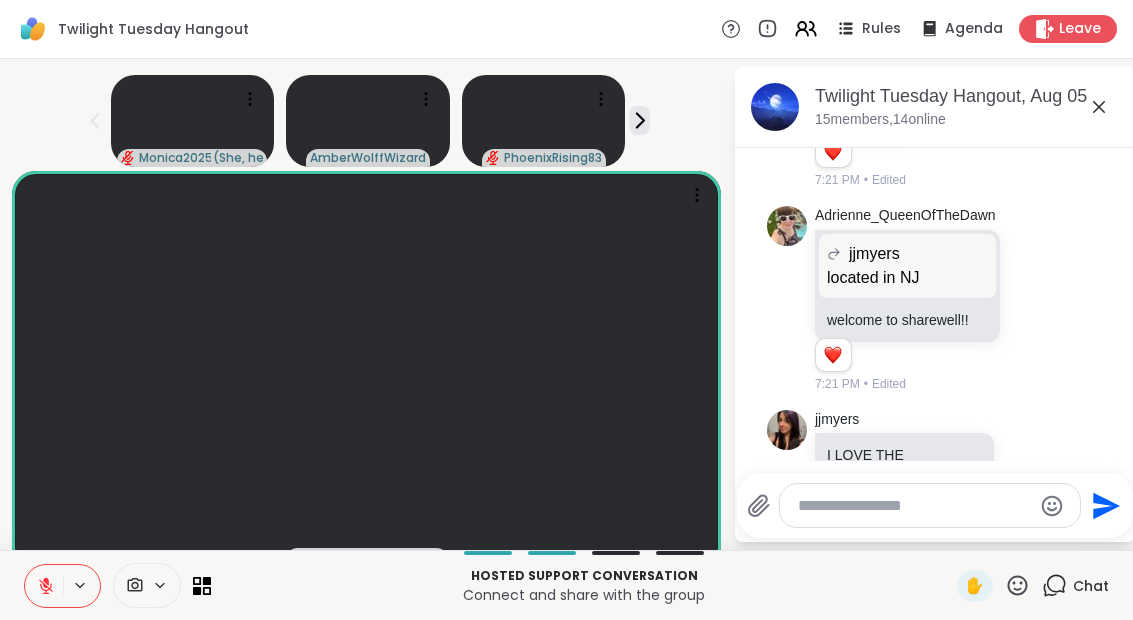 scroll, scrollTop: 4887, scrollLeft: 0, axis: vertical 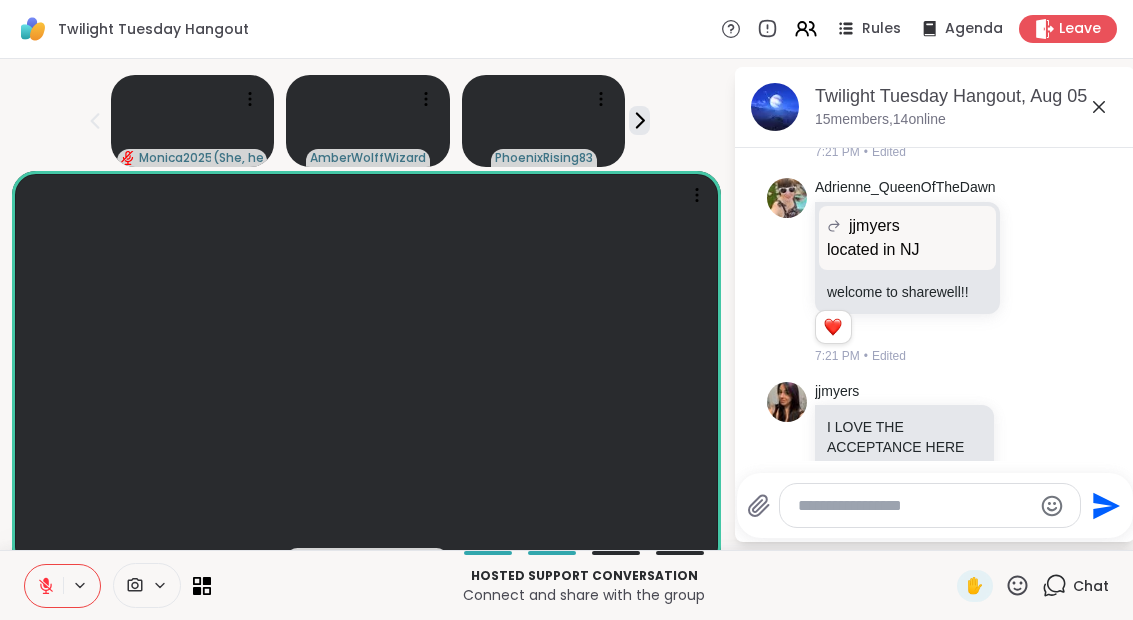 click at bounding box center [44, 586] 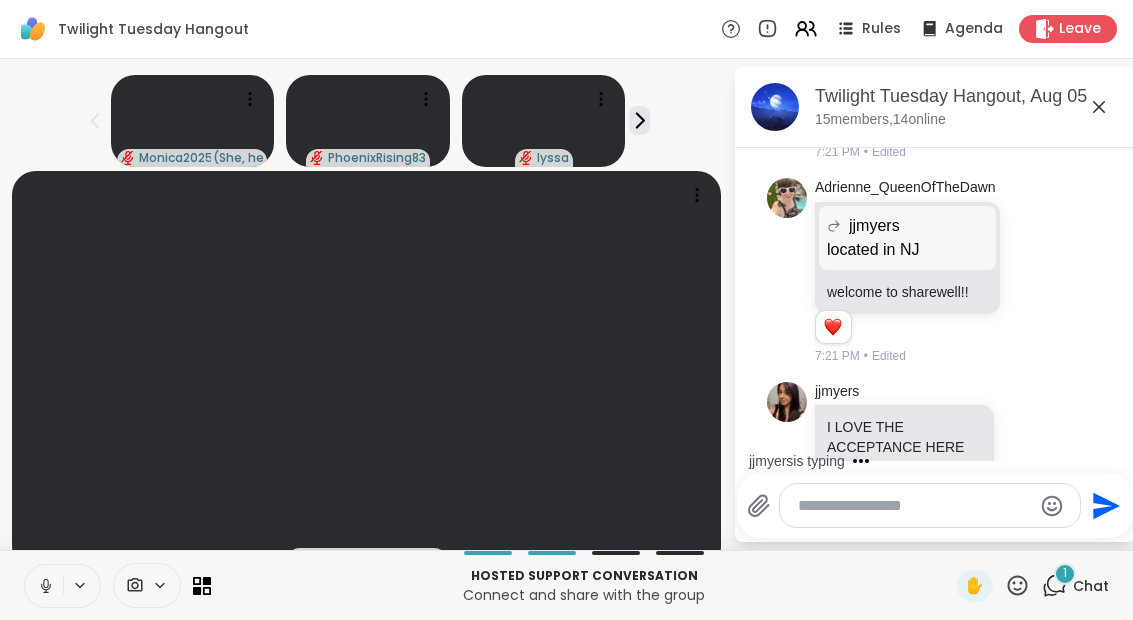 scroll, scrollTop: 4993, scrollLeft: 0, axis: vertical 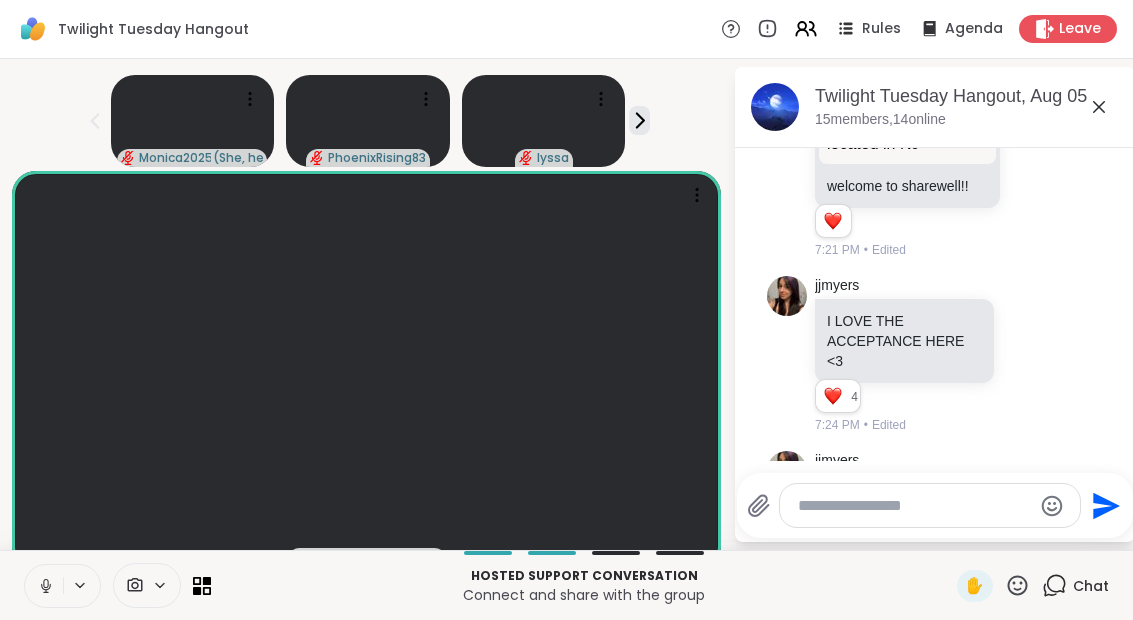 click 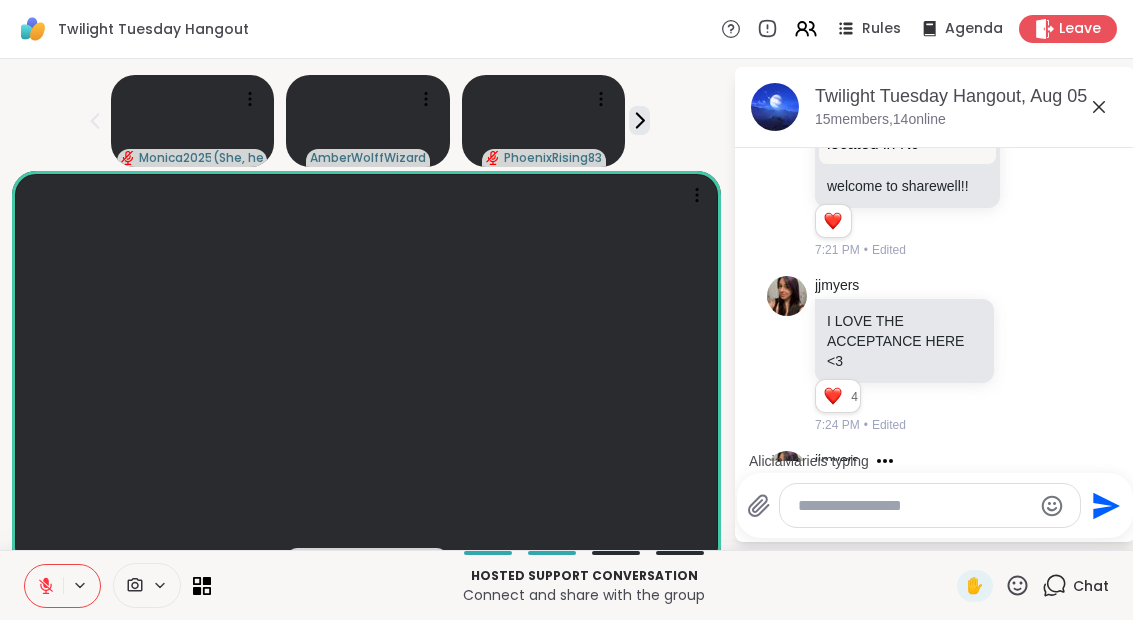 scroll, scrollTop: 5099, scrollLeft: 0, axis: vertical 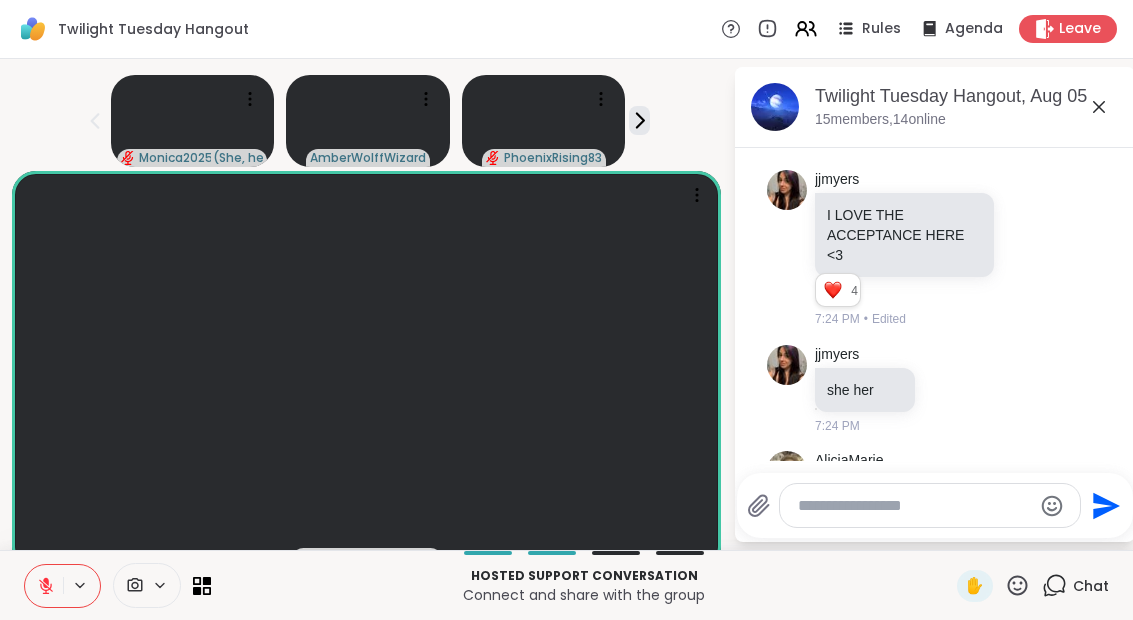 click at bounding box center (44, 586) 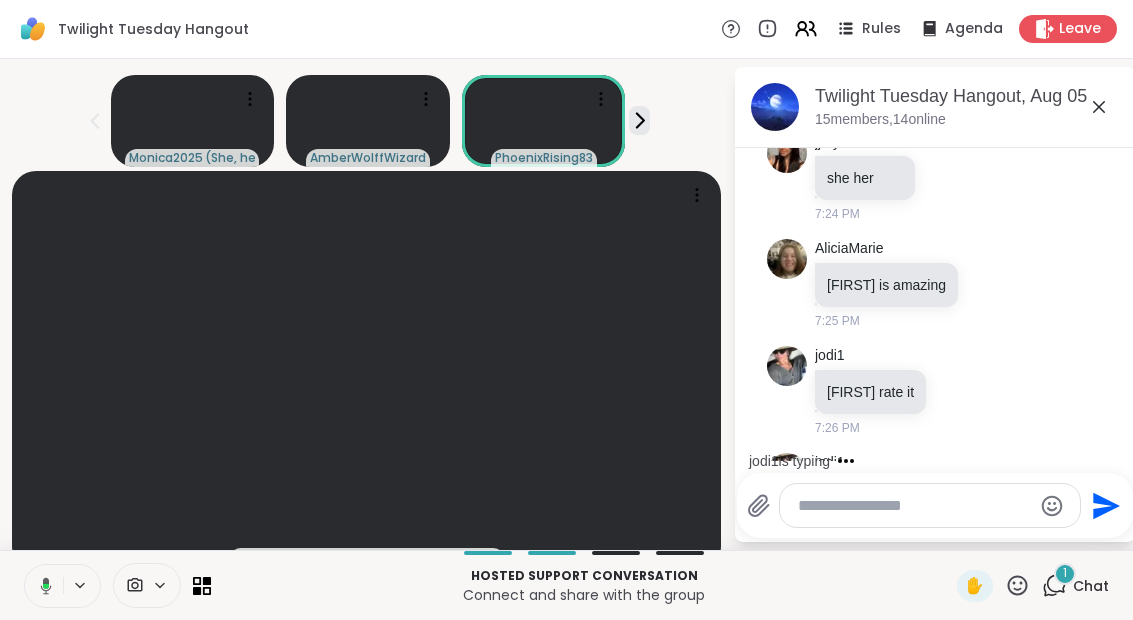 scroll, scrollTop: 5457, scrollLeft: 0, axis: vertical 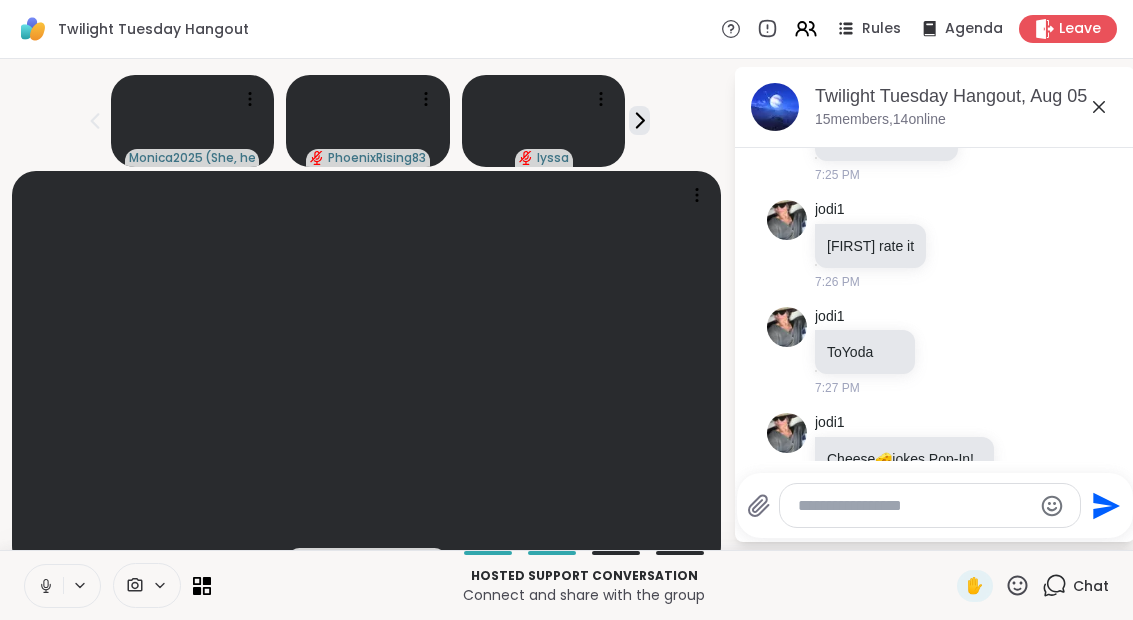 click 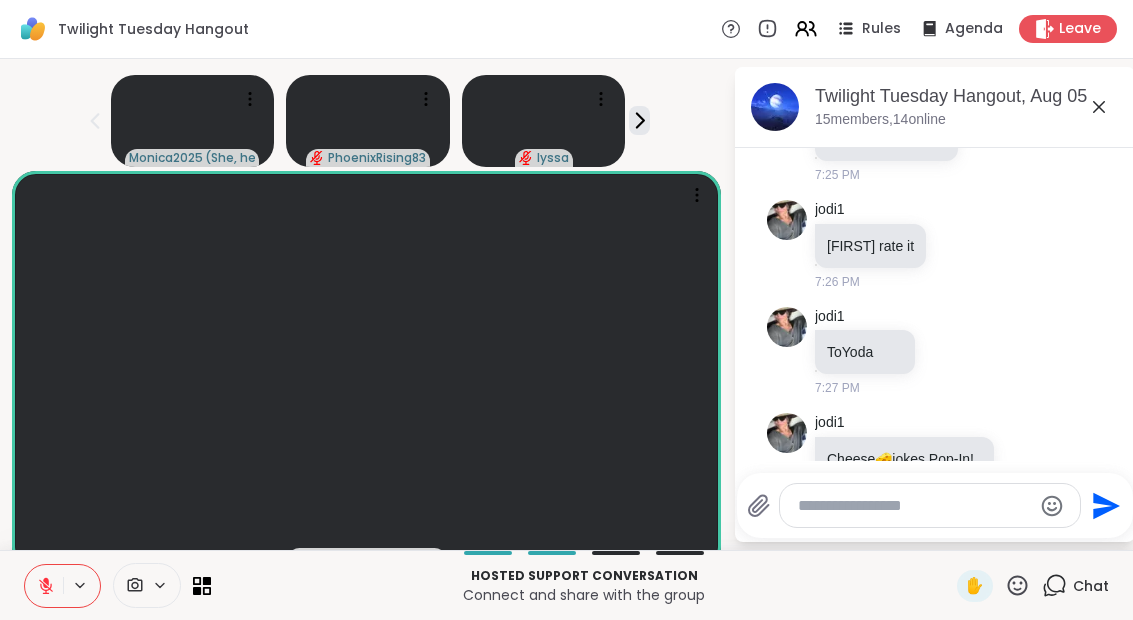 scroll, scrollTop: 5485, scrollLeft: 0, axis: vertical 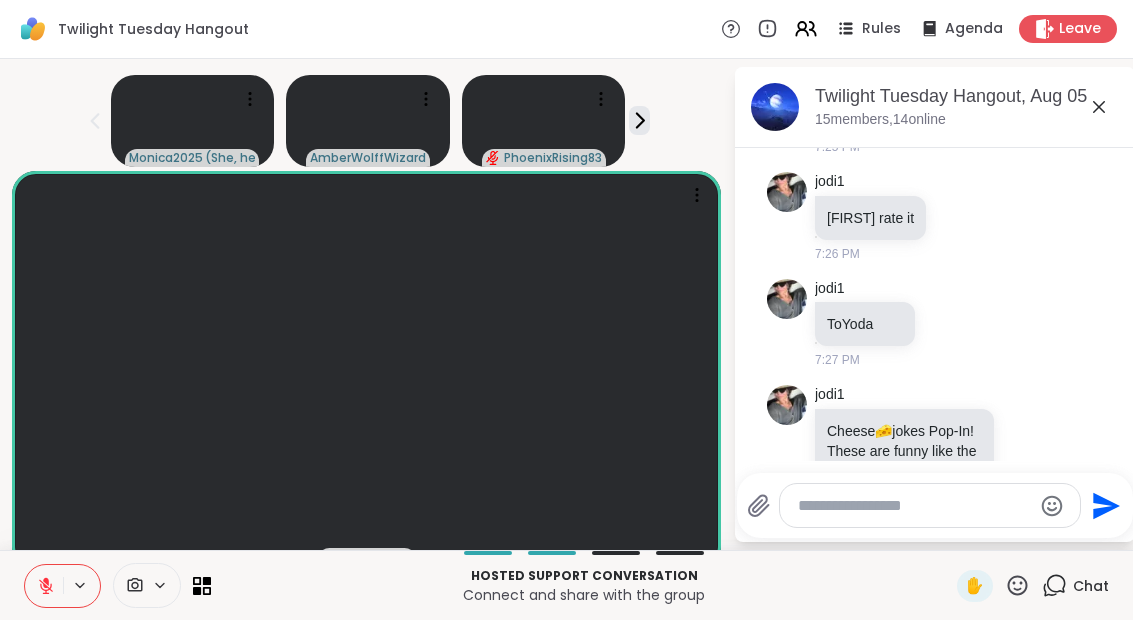 click 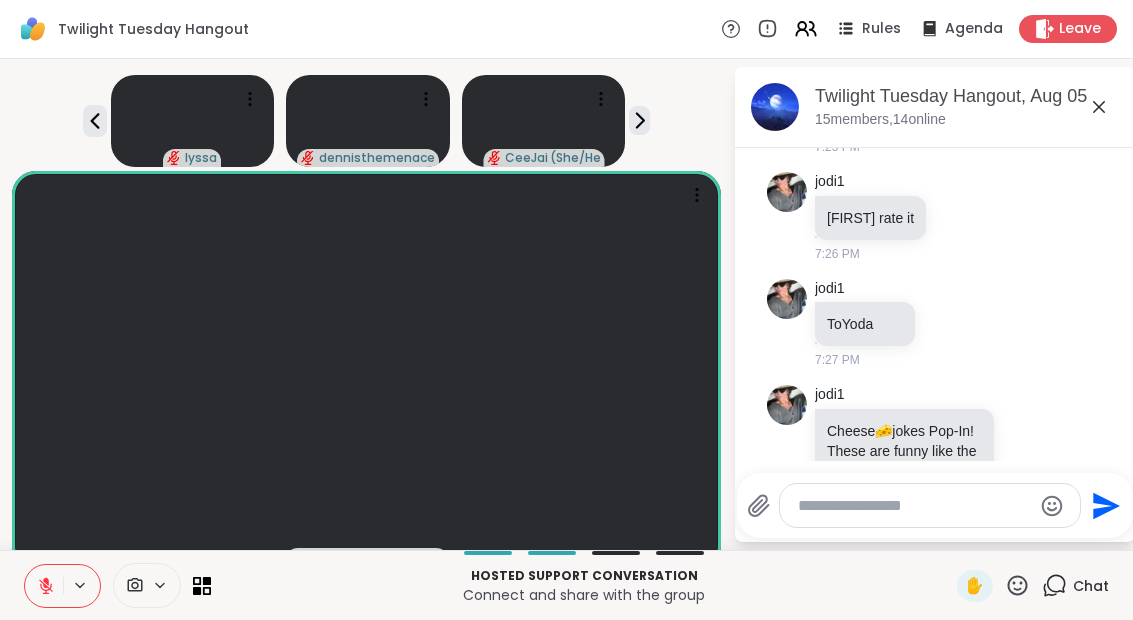 click 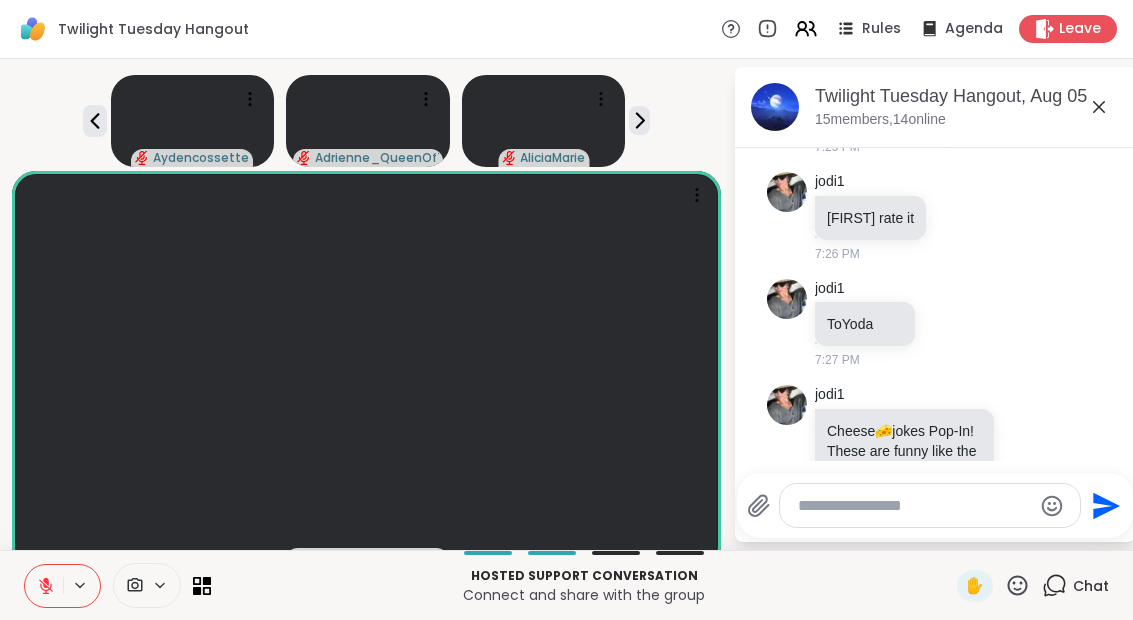 click 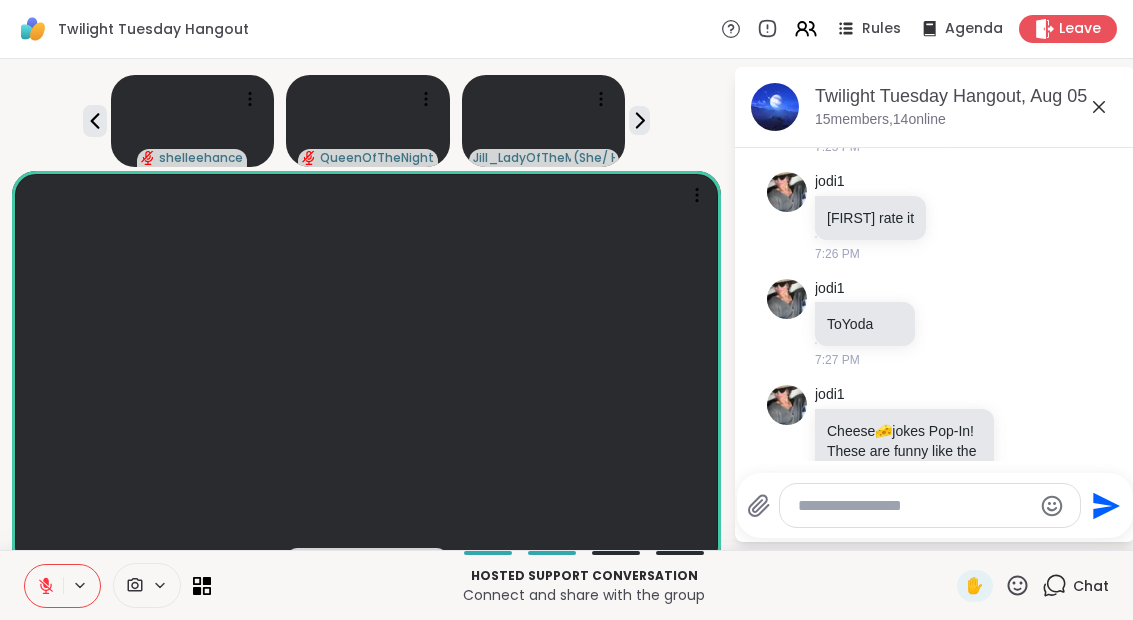 click on "shelleehance QueenOfTheNight Jill_LadyOfTheMountain ( She/ Her )" at bounding box center (366, 117) 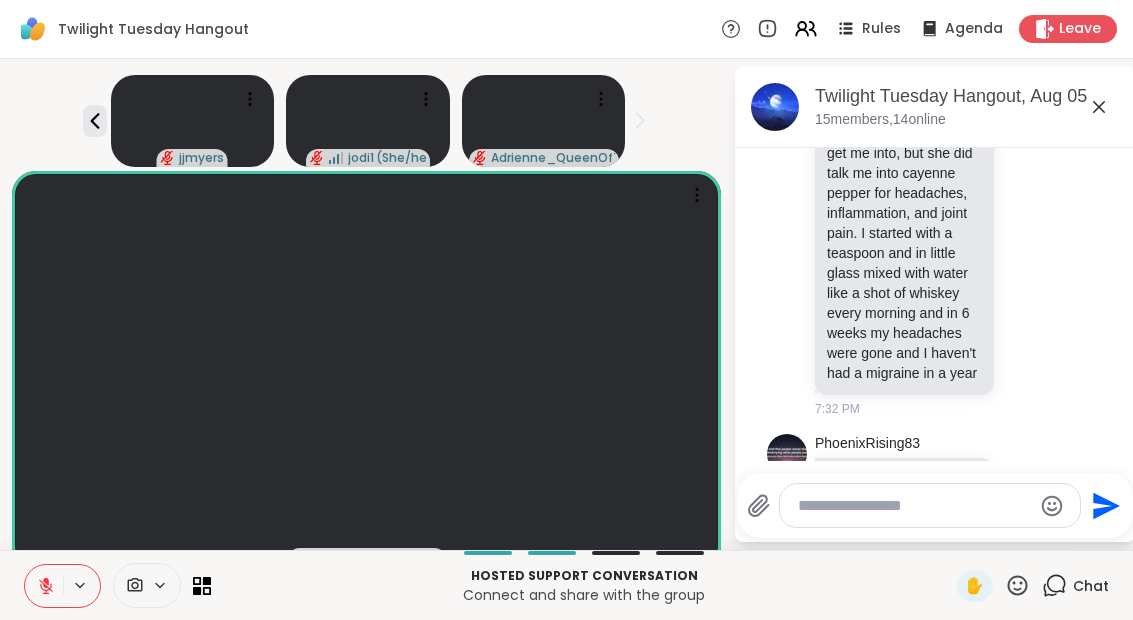 scroll, scrollTop: 6311, scrollLeft: 0, axis: vertical 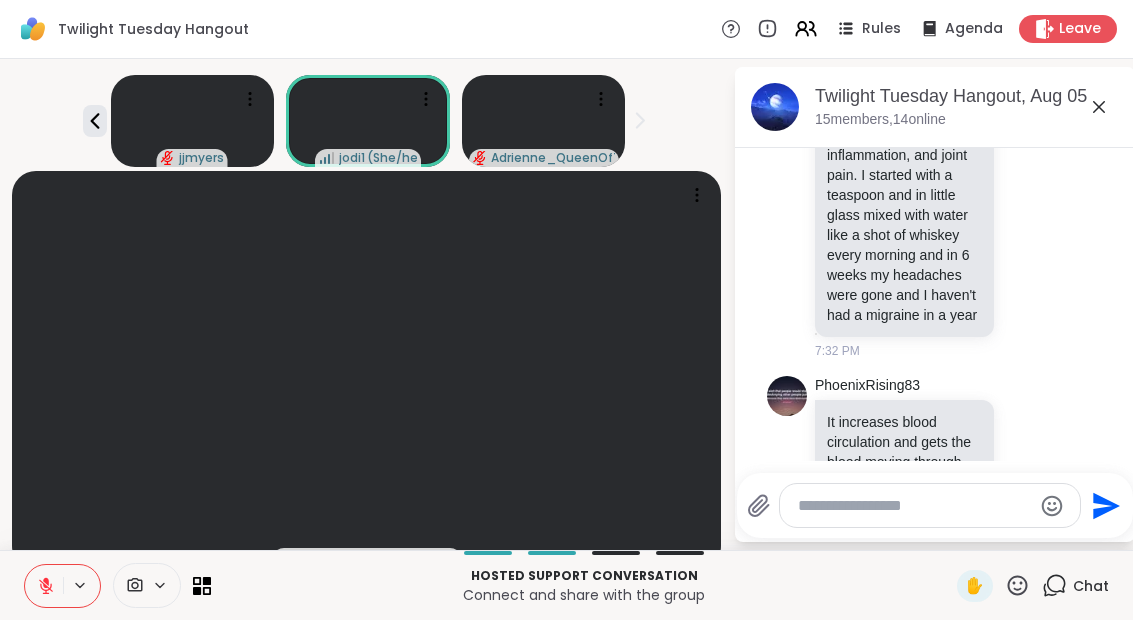 click 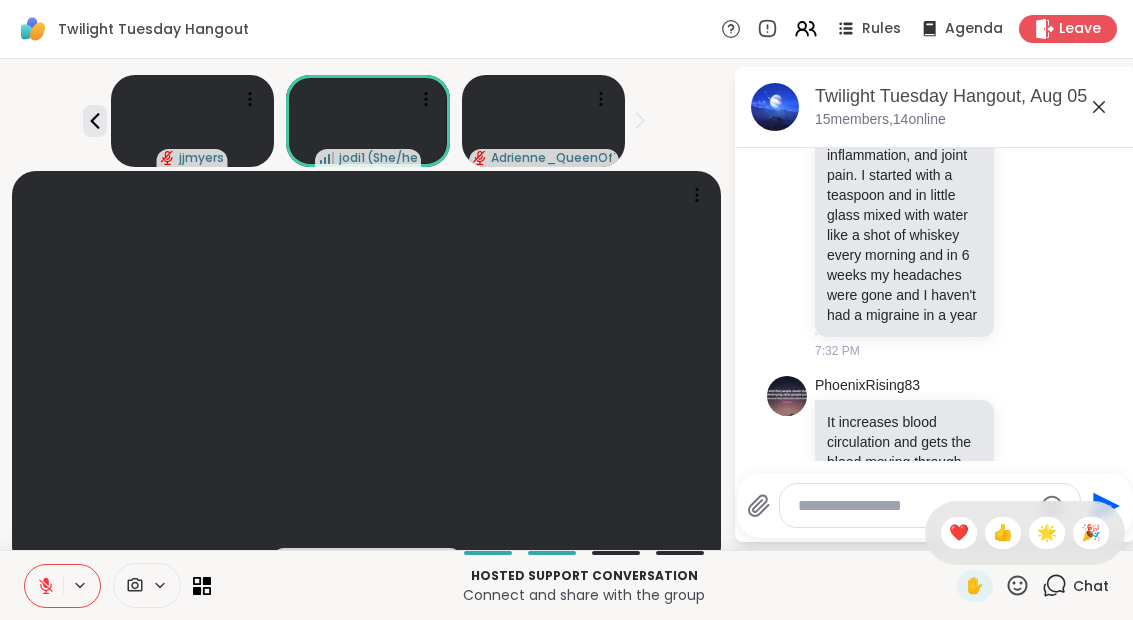 click on "Hosted support conversation Connect and share with the group ✋ ✋ ❤️ 👍 🌟 🎉 Chat" at bounding box center [566, 585] 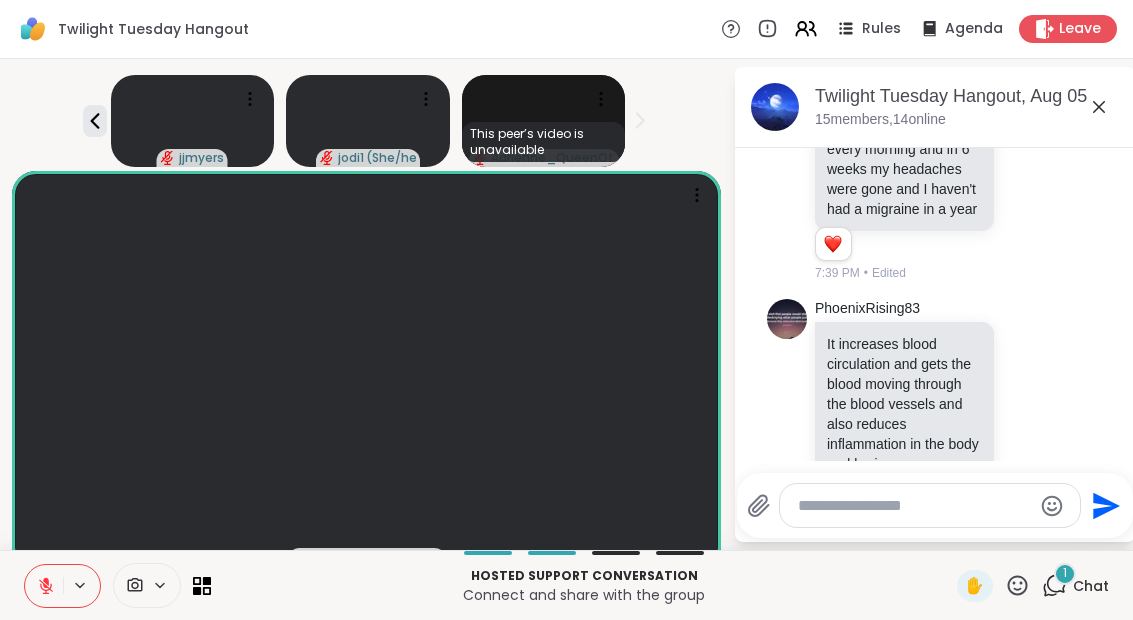 scroll, scrollTop: 6667, scrollLeft: 0, axis: vertical 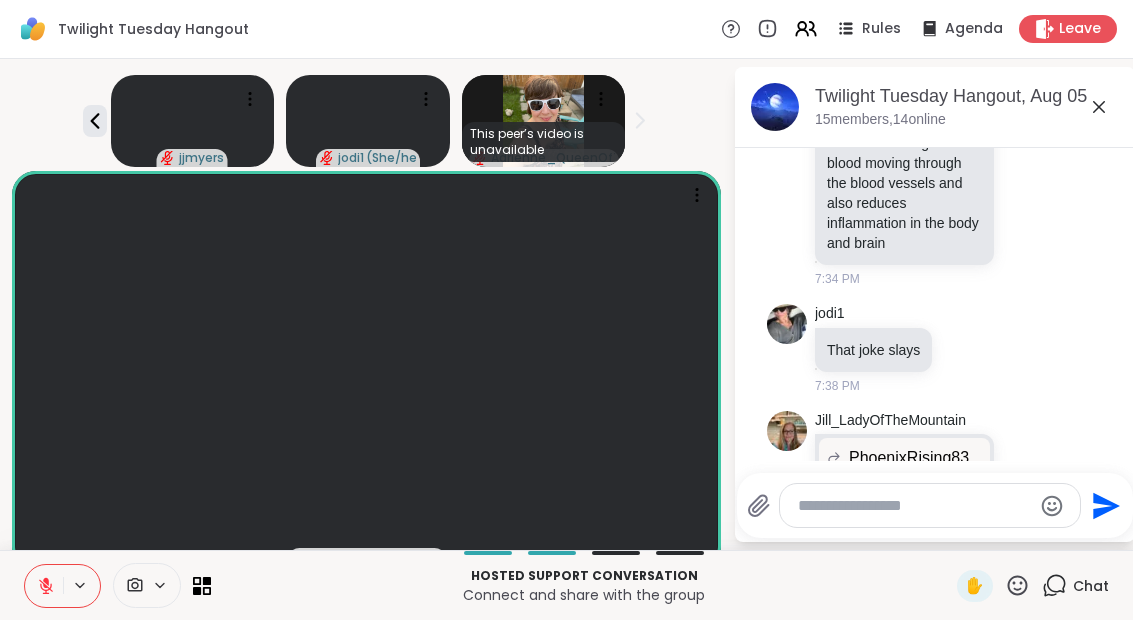 click at bounding box center (44, 586) 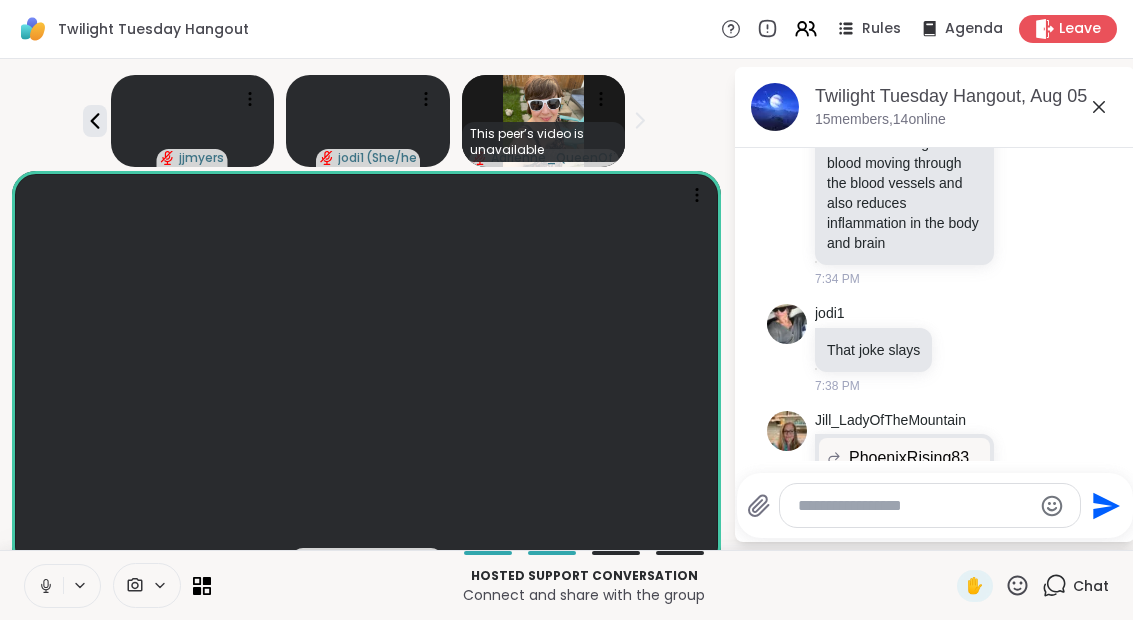 click 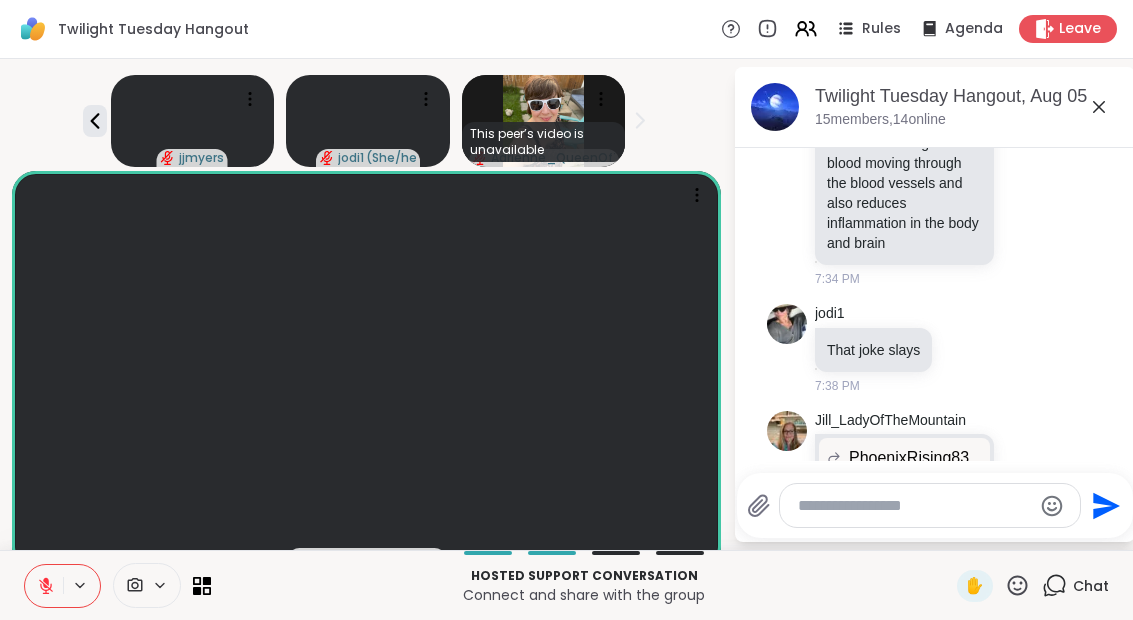 click on "Hosted support conversation Connect and share with the group ✋ Chat" at bounding box center (566, 585) 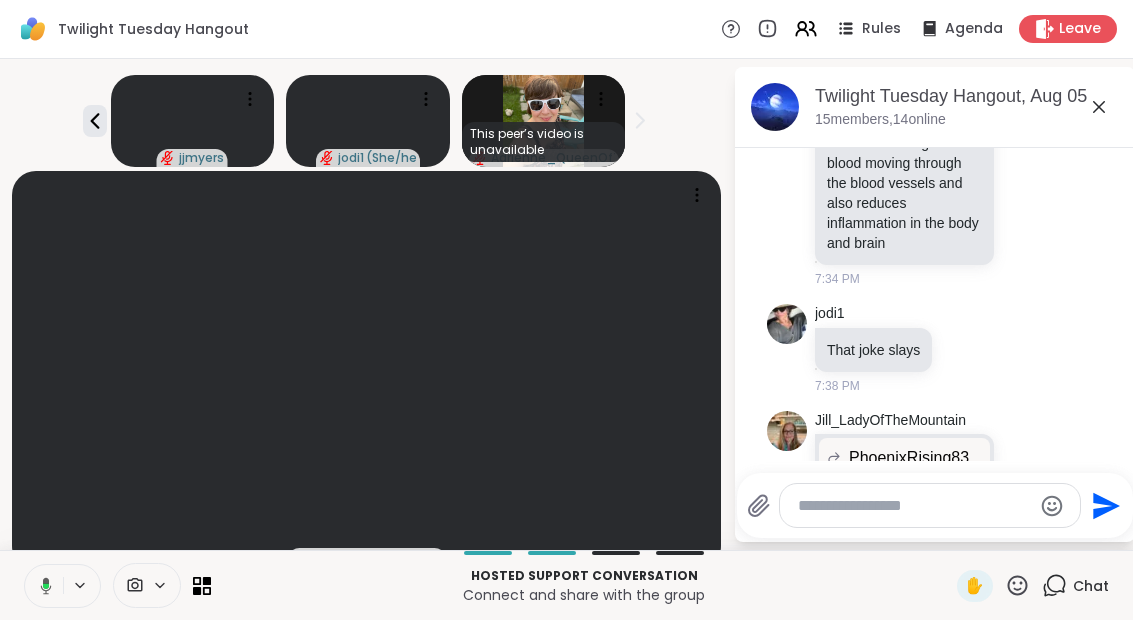 click at bounding box center [42, 586] 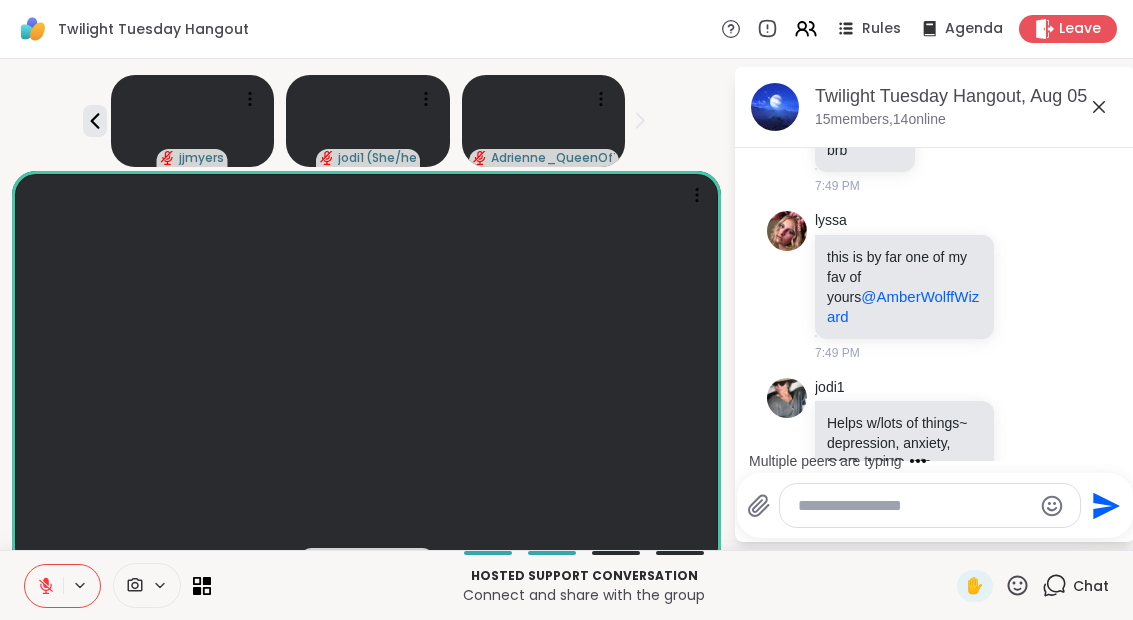 scroll, scrollTop: 8107, scrollLeft: 0, axis: vertical 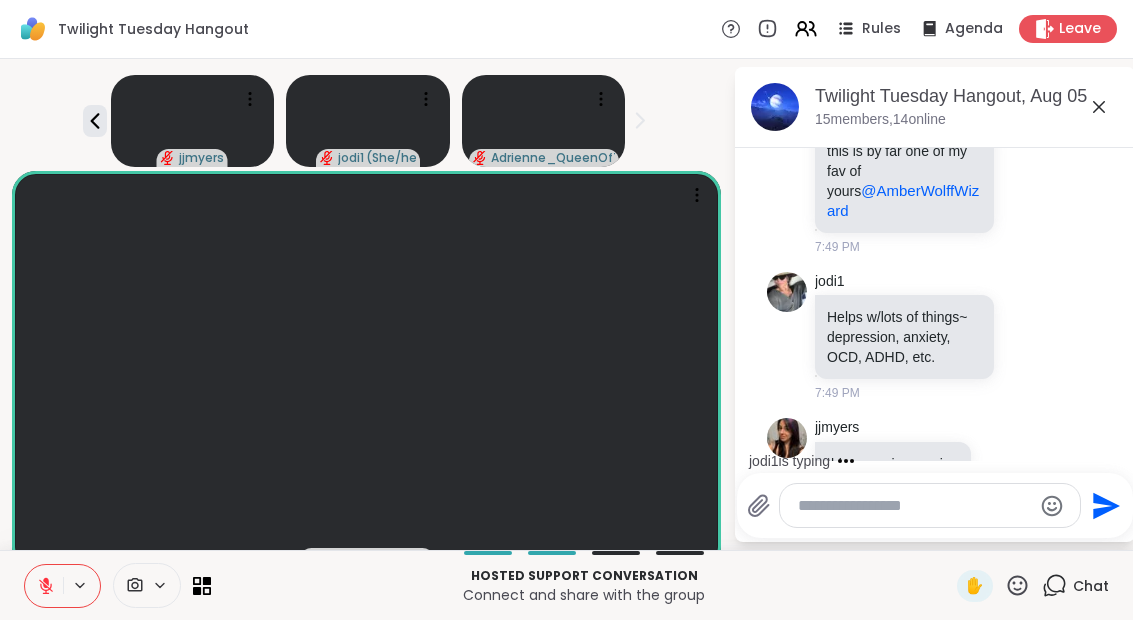 click at bounding box center [833, 499] 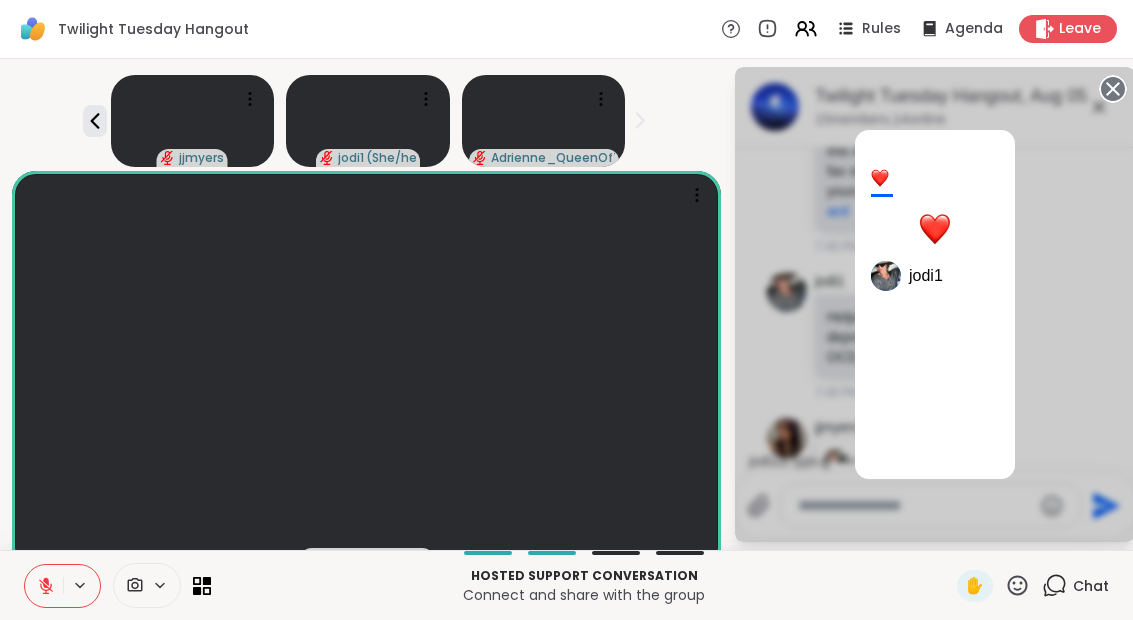 click 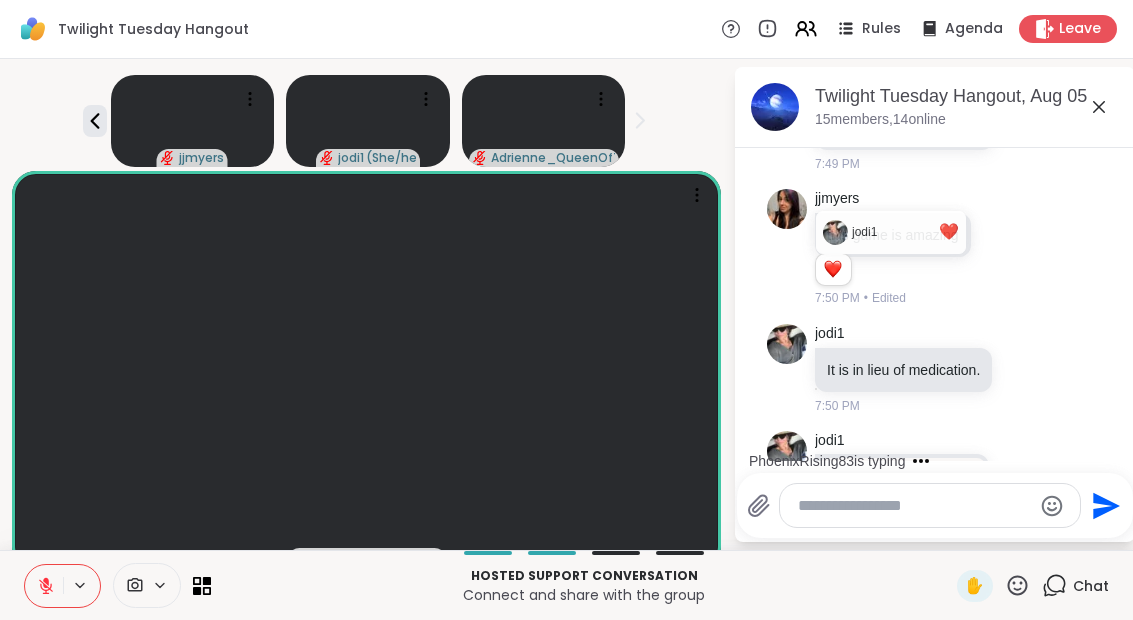 scroll, scrollTop: 8563, scrollLeft: 0, axis: vertical 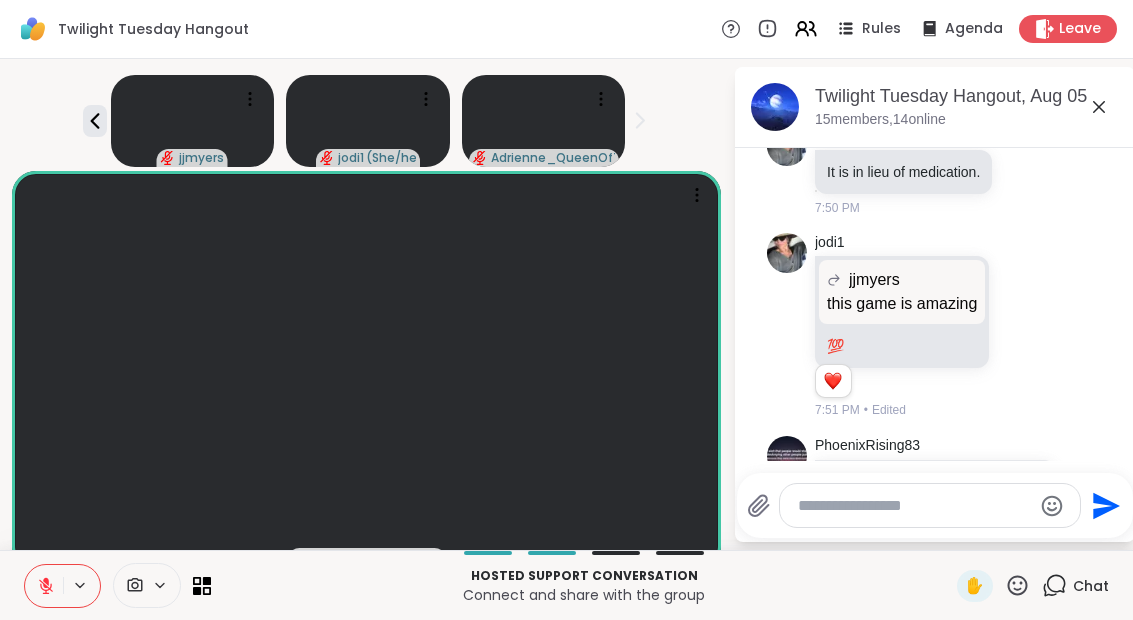 click 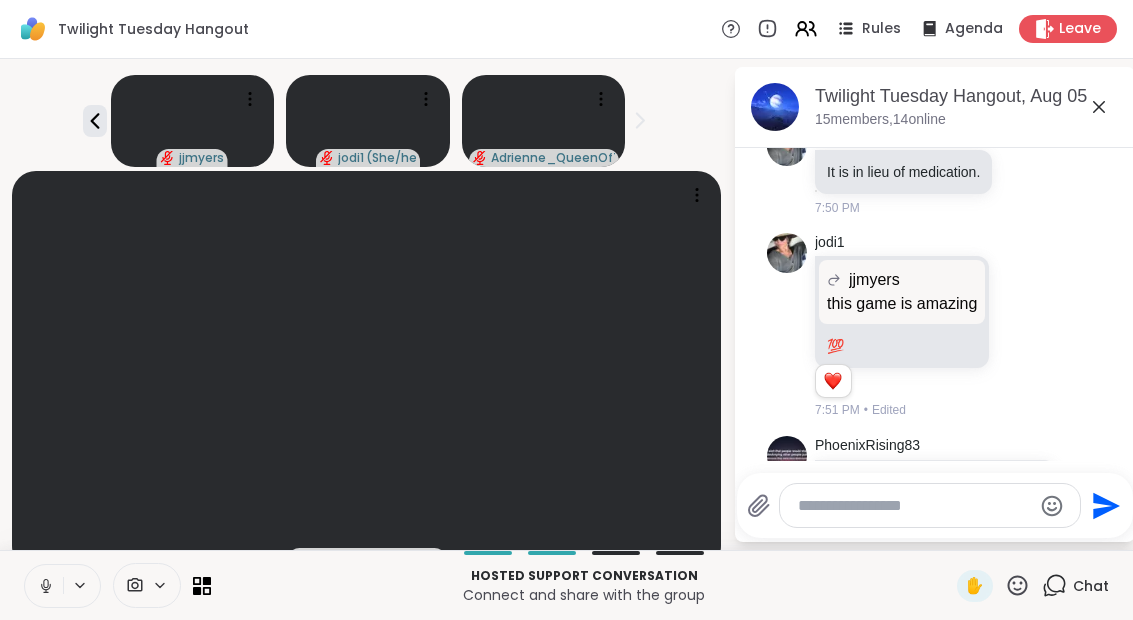 click at bounding box center (81, 585) 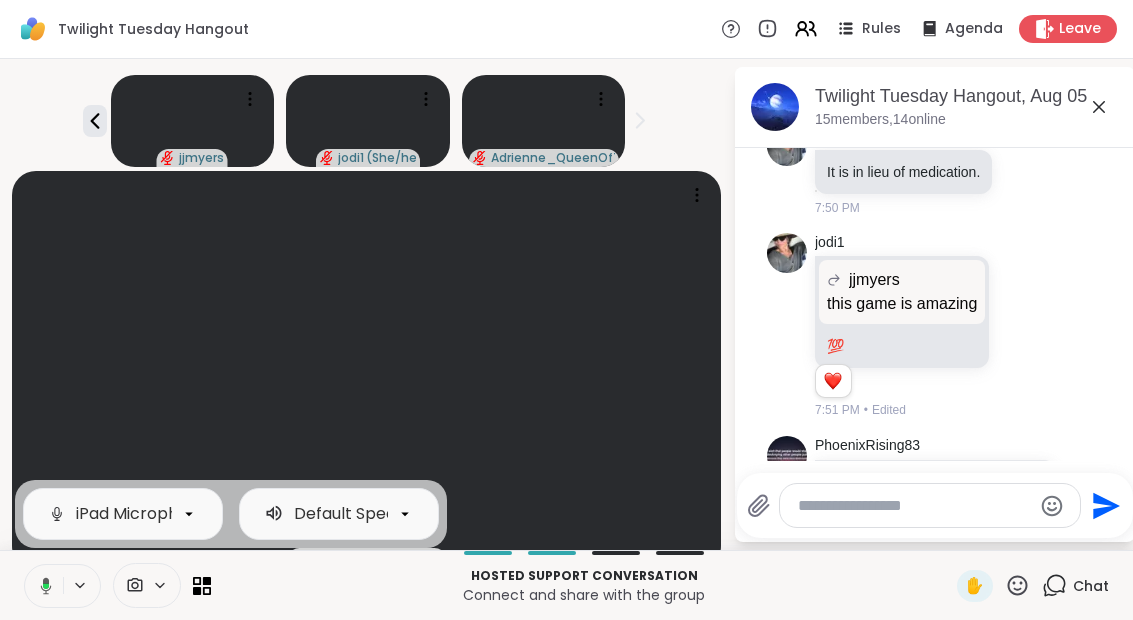 click 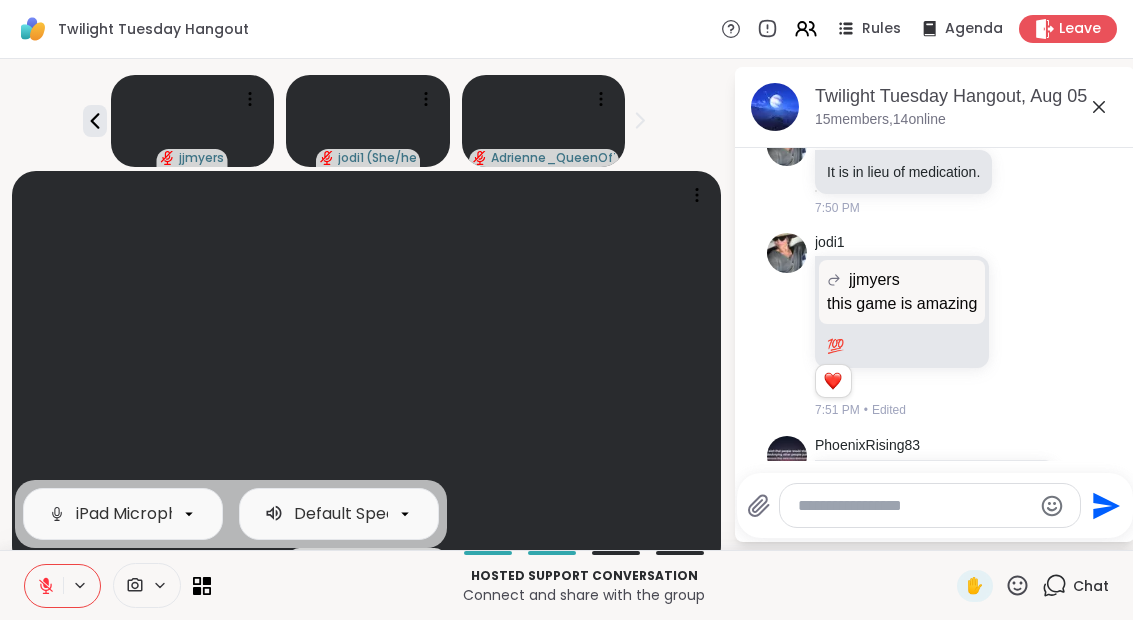 click at bounding box center [366, 370] 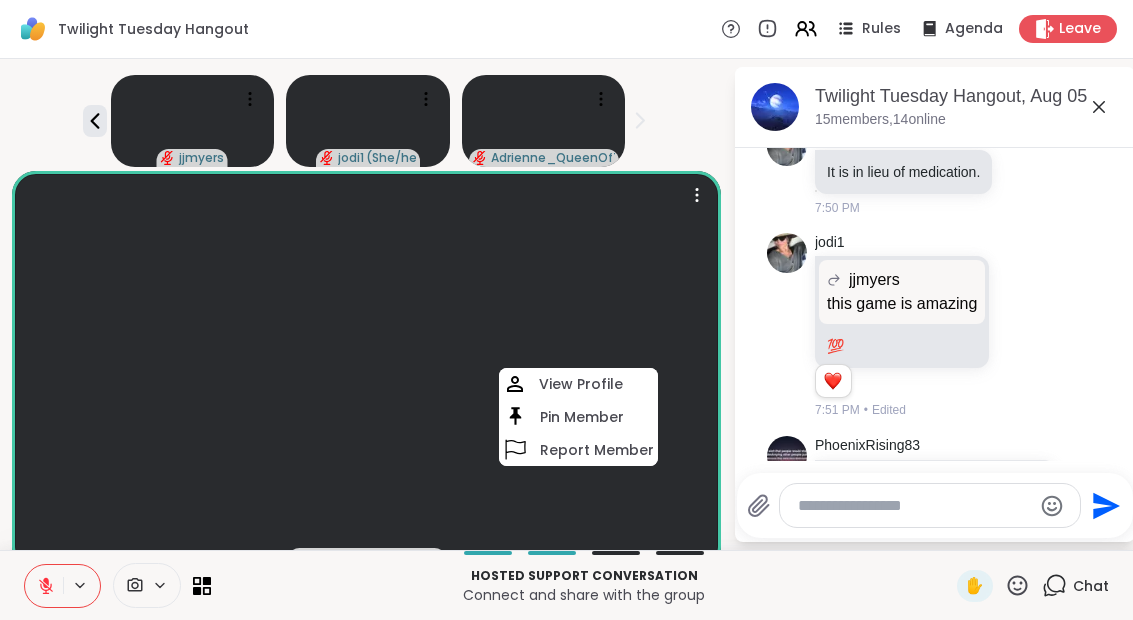 click at bounding box center (366, 370) 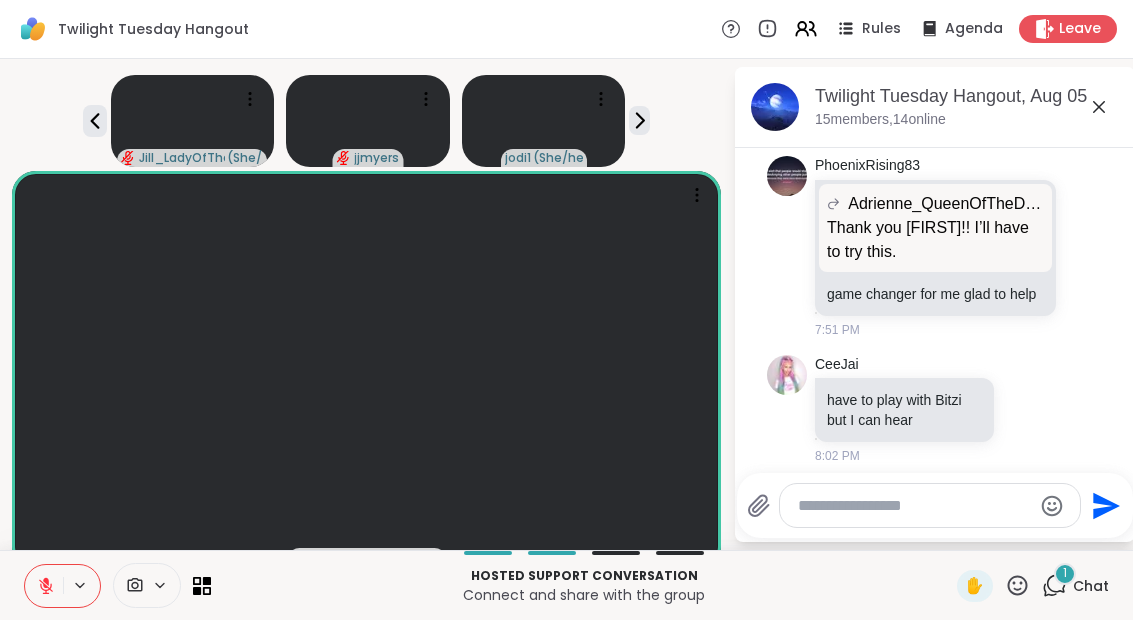 scroll, scrollTop: 8949, scrollLeft: 0, axis: vertical 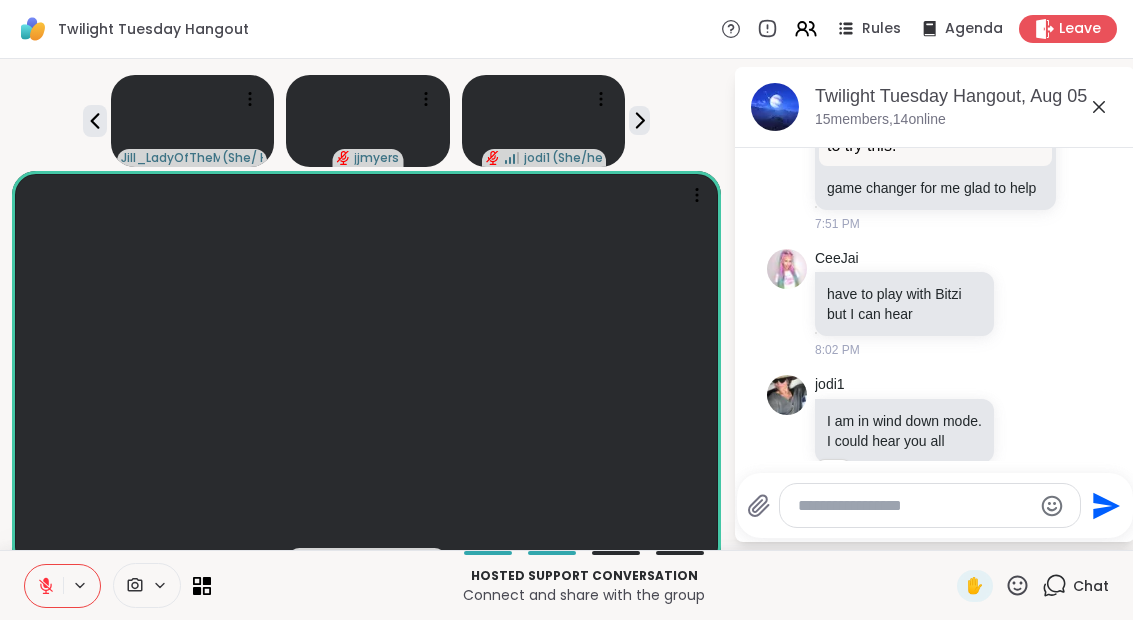 click at bounding box center (44, 586) 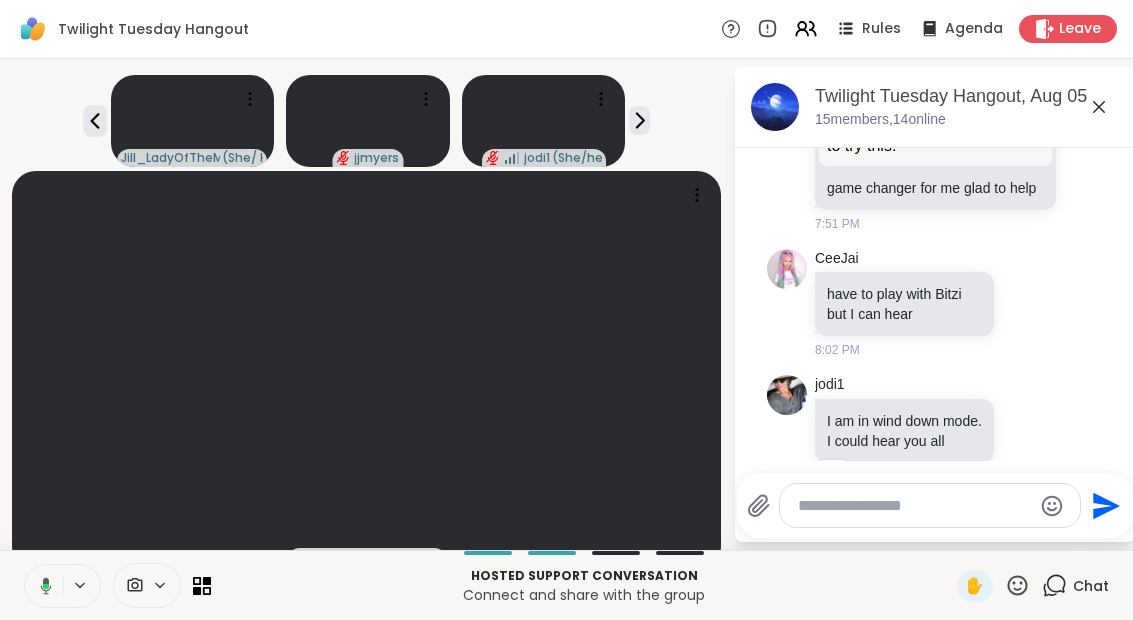 click at bounding box center (81, 585) 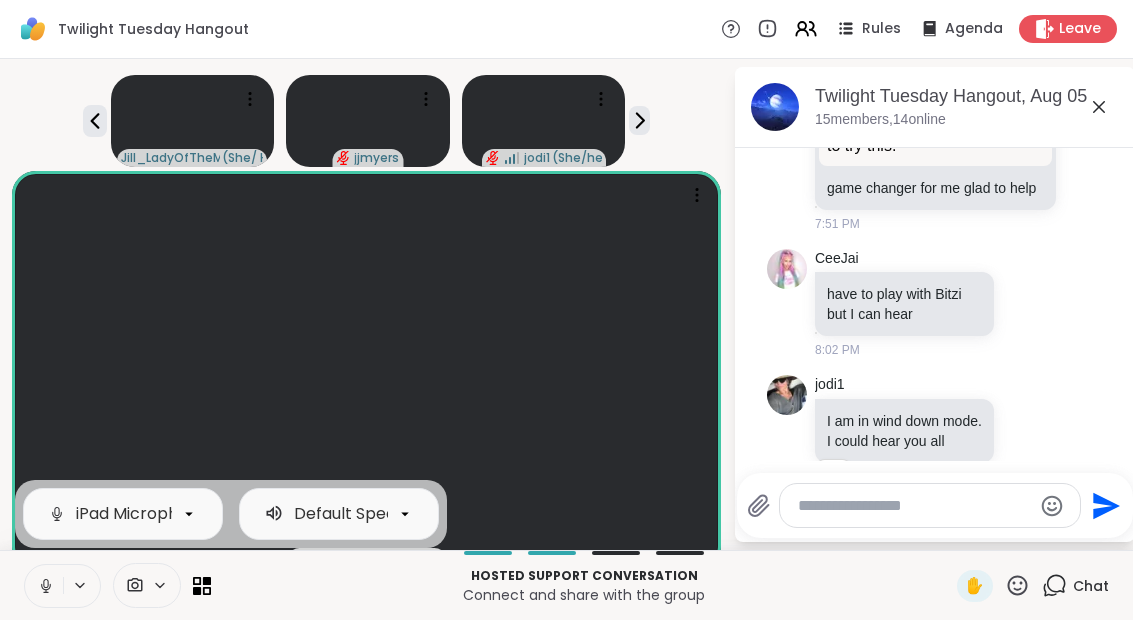 click at bounding box center [44, 586] 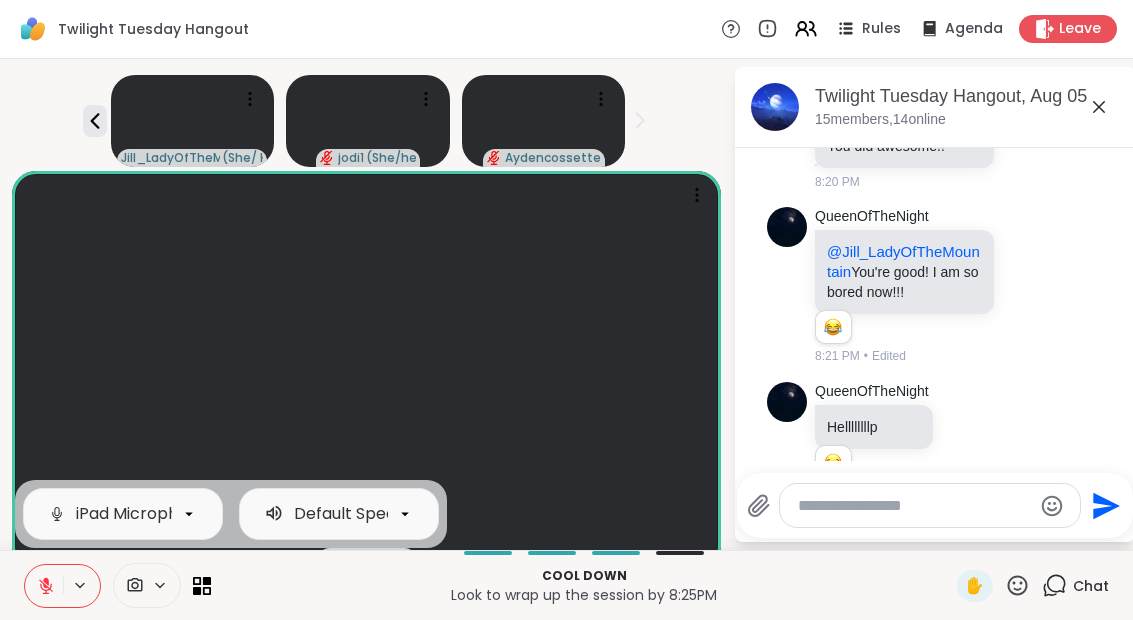 scroll, scrollTop: 10029, scrollLeft: 0, axis: vertical 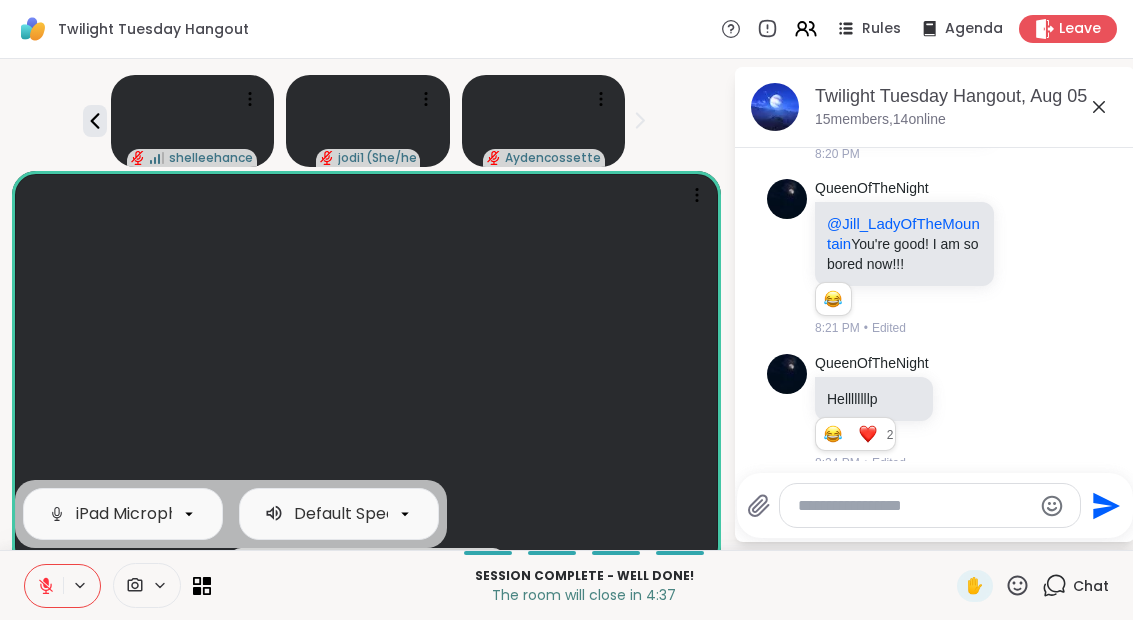click at bounding box center (914, 506) 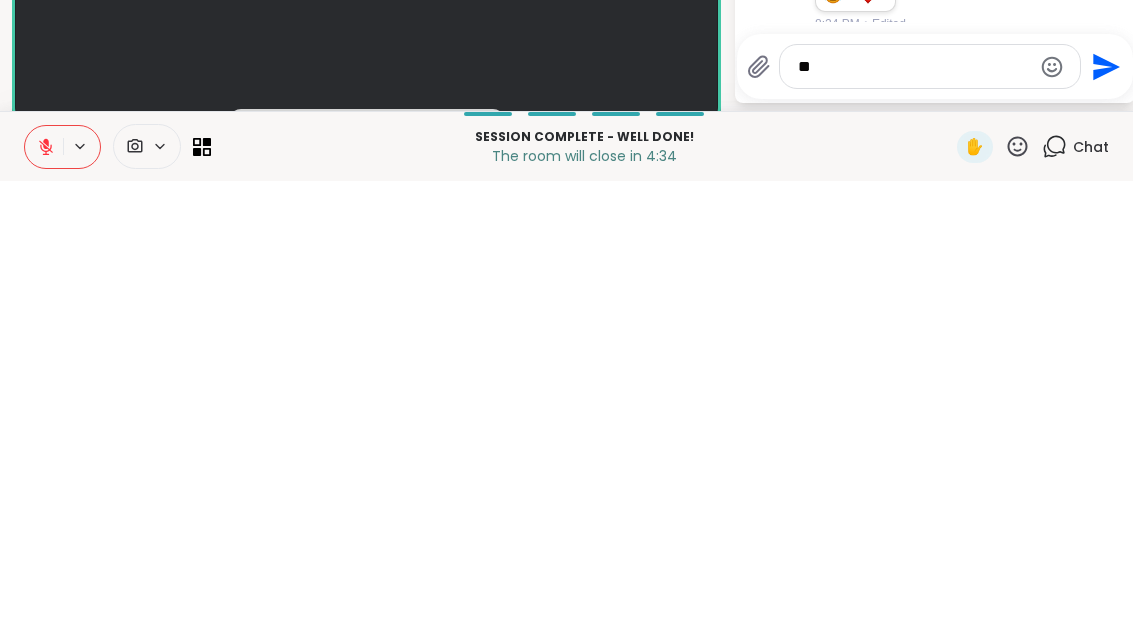 type on "*" 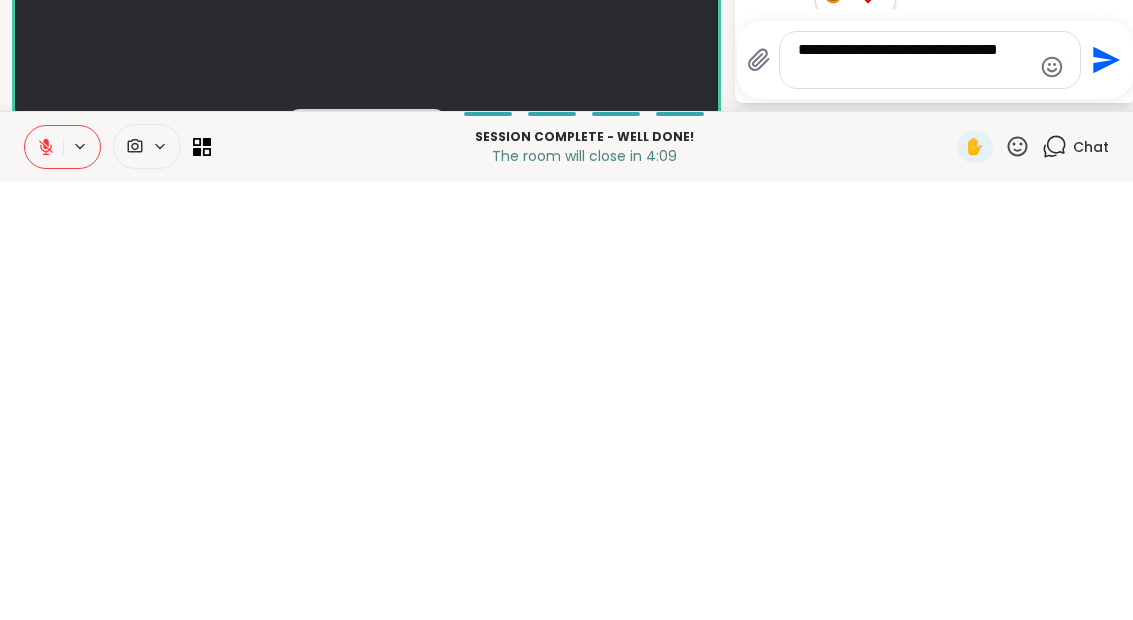 click on "**********" at bounding box center (914, 499) 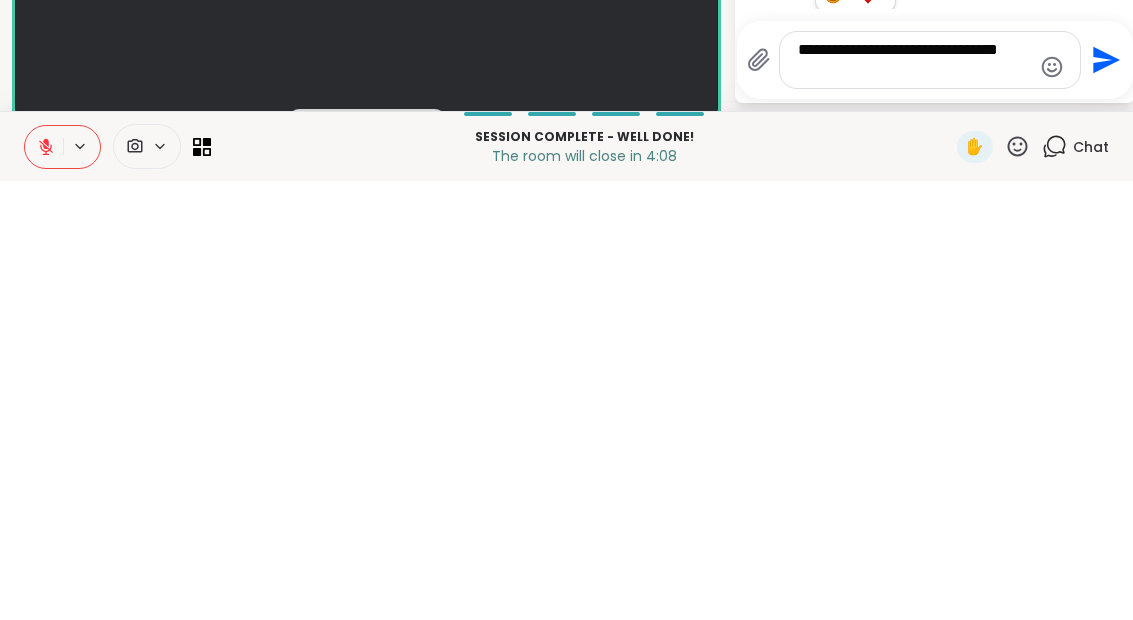 click on "**********" at bounding box center [914, 499] 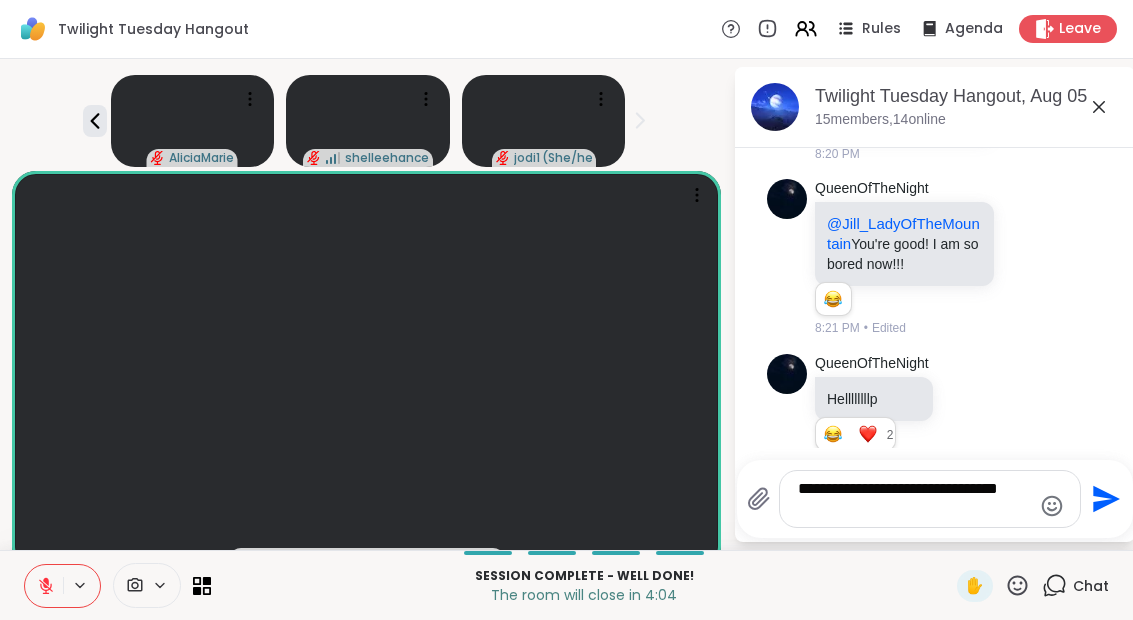 click on "**********" at bounding box center (914, 499) 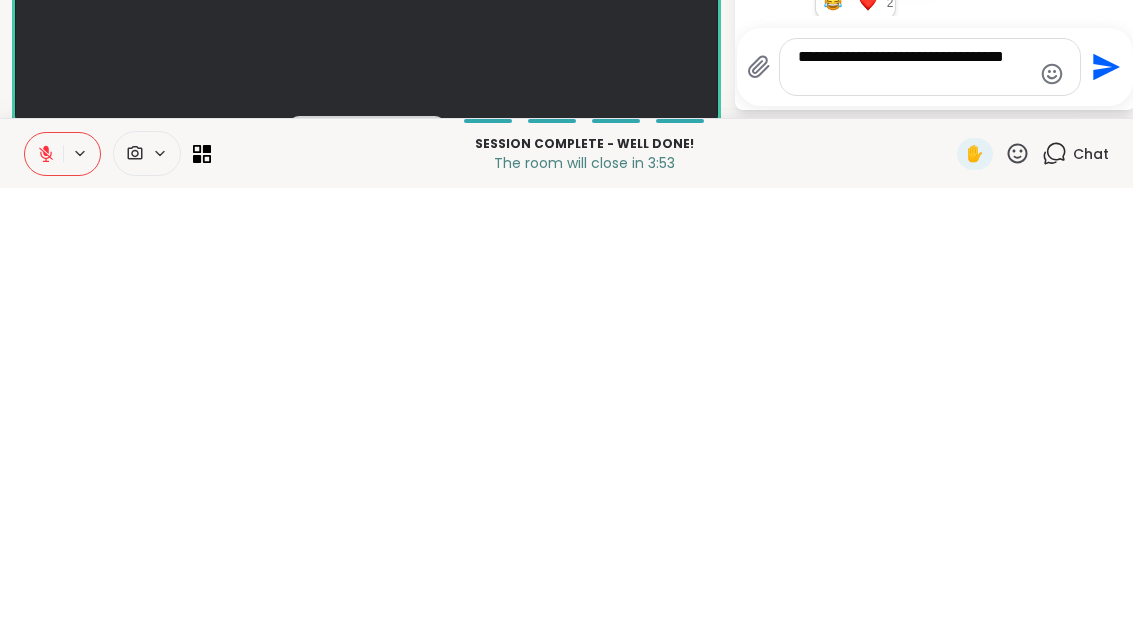 type on "**********" 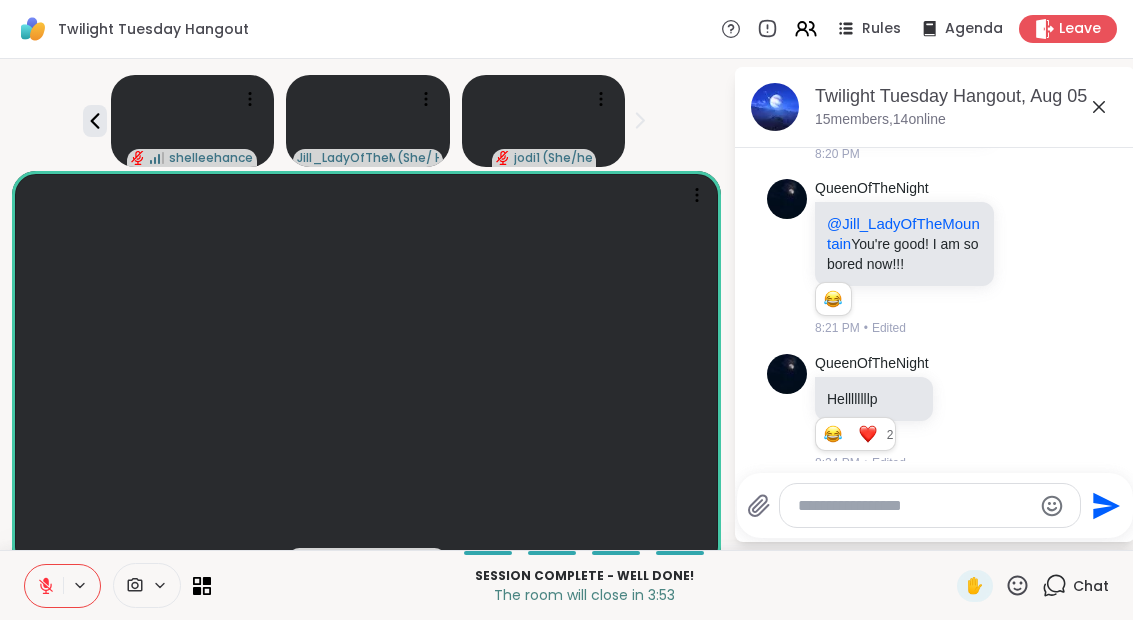 scroll, scrollTop: 10155, scrollLeft: 0, axis: vertical 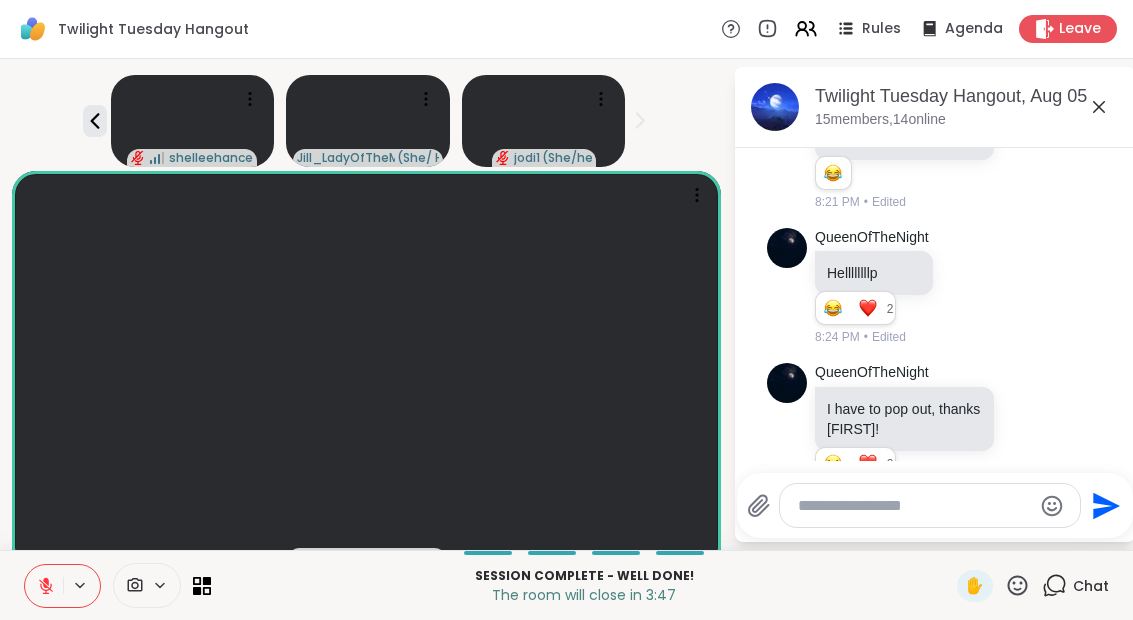 click on "Leave" at bounding box center (1068, 29) 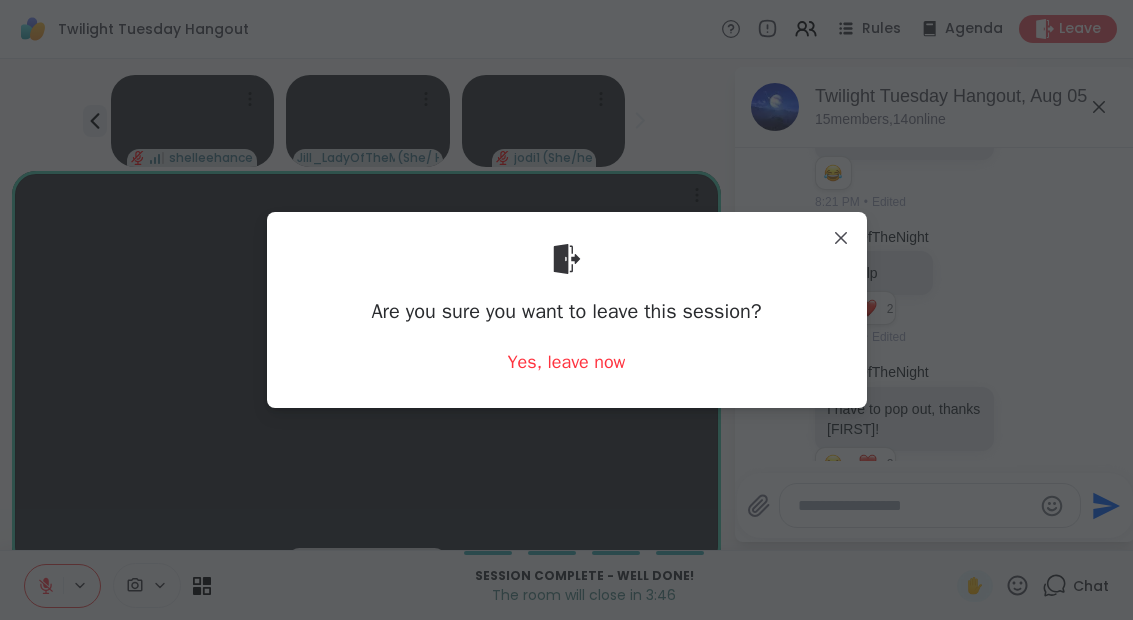 click on "Yes, leave now" at bounding box center (567, 362) 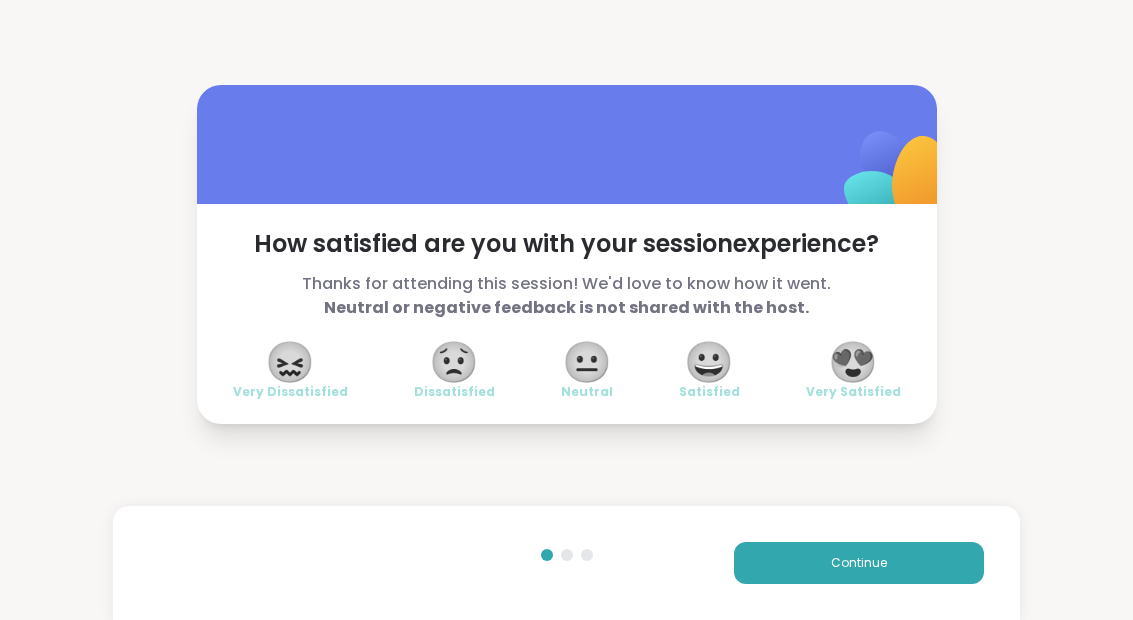 click on "😀" at bounding box center [709, 362] 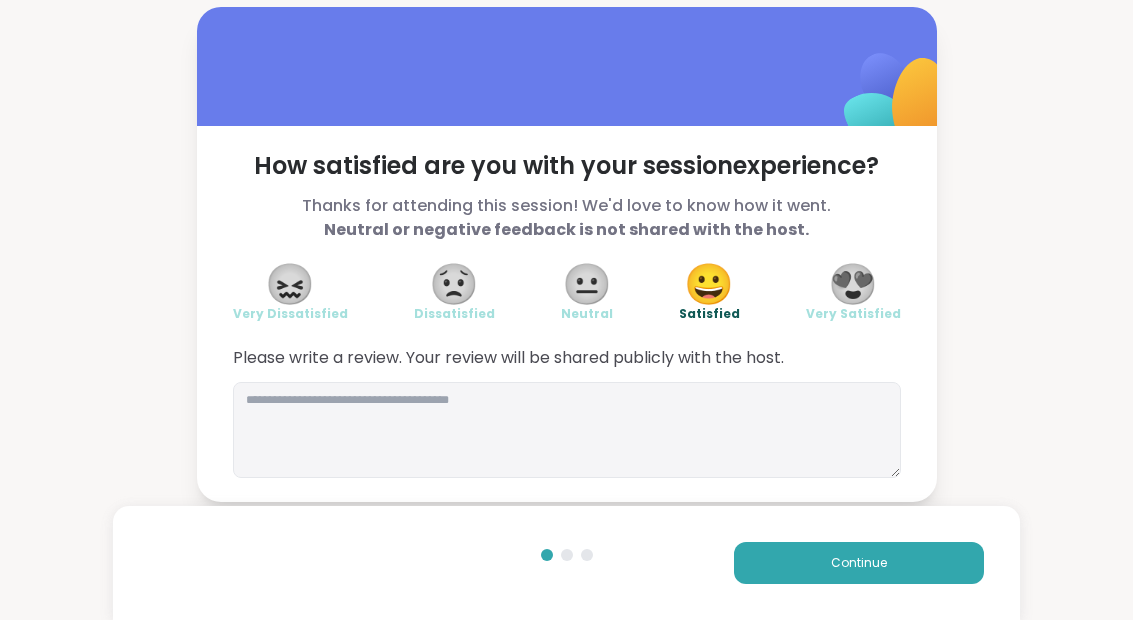 click on "Continue" at bounding box center [859, 563] 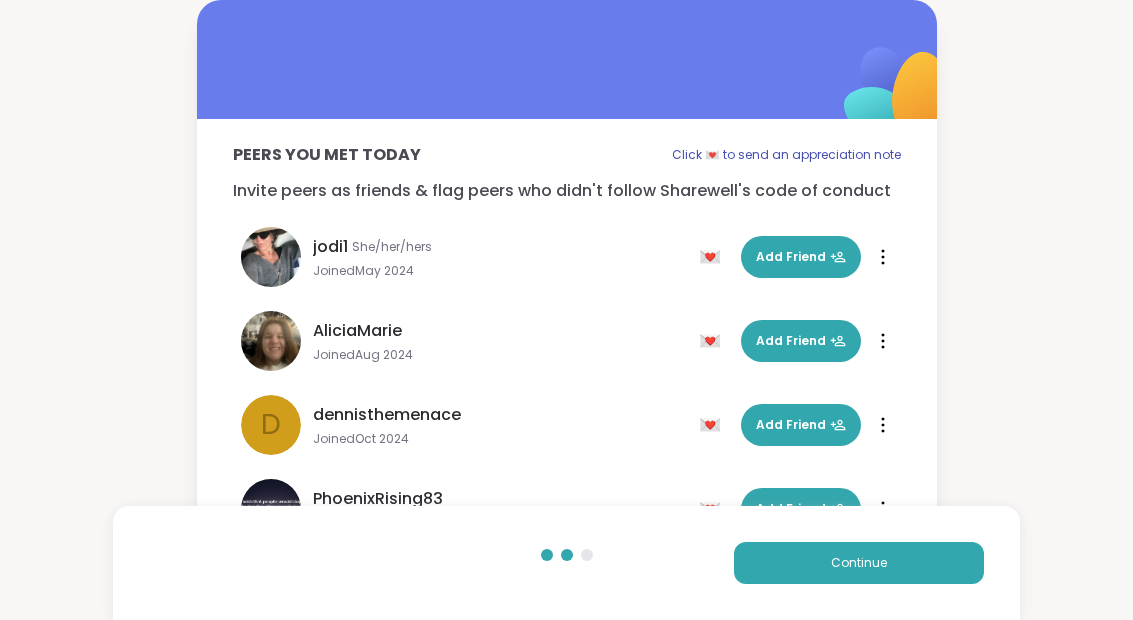 click on "Continue" at bounding box center (859, 563) 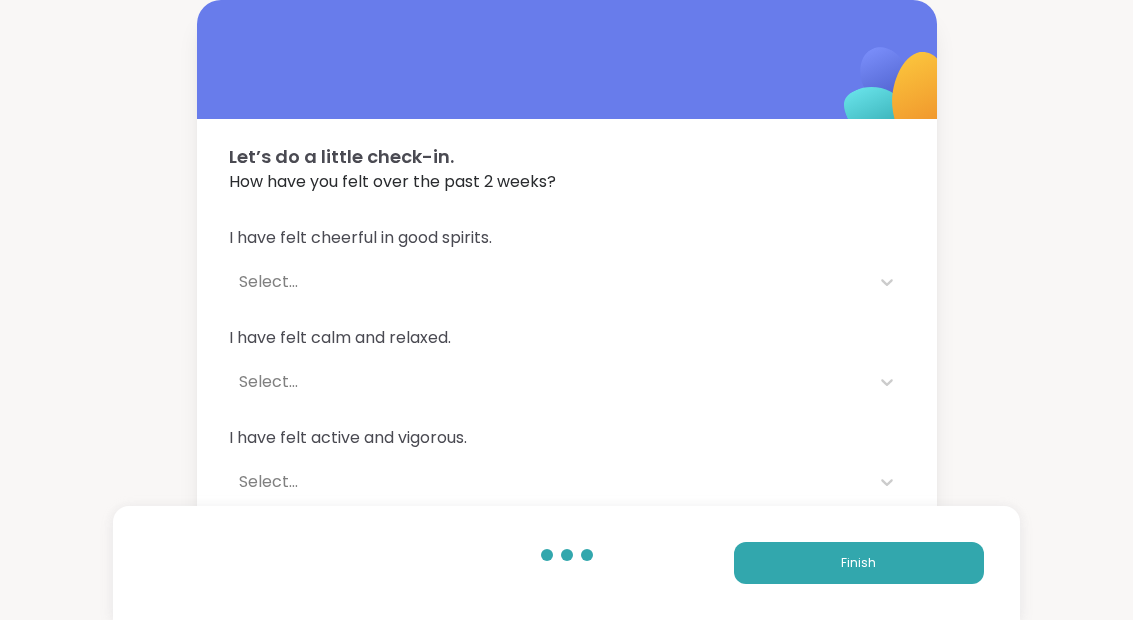 click on "Finish" at bounding box center [859, 563] 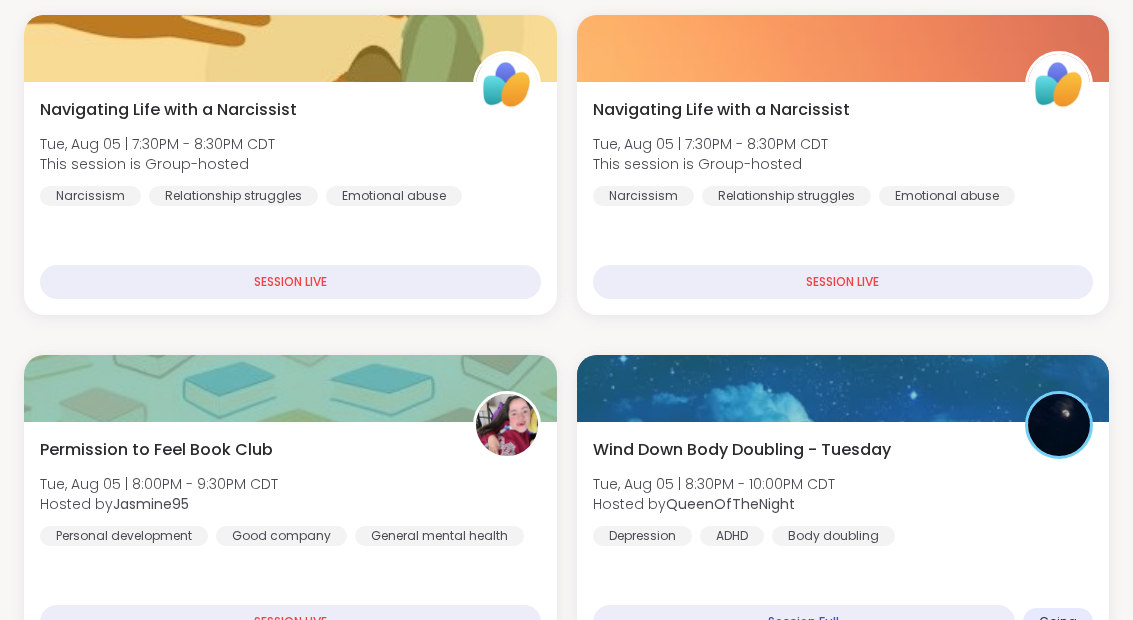 scroll, scrollTop: 716, scrollLeft: 0, axis: vertical 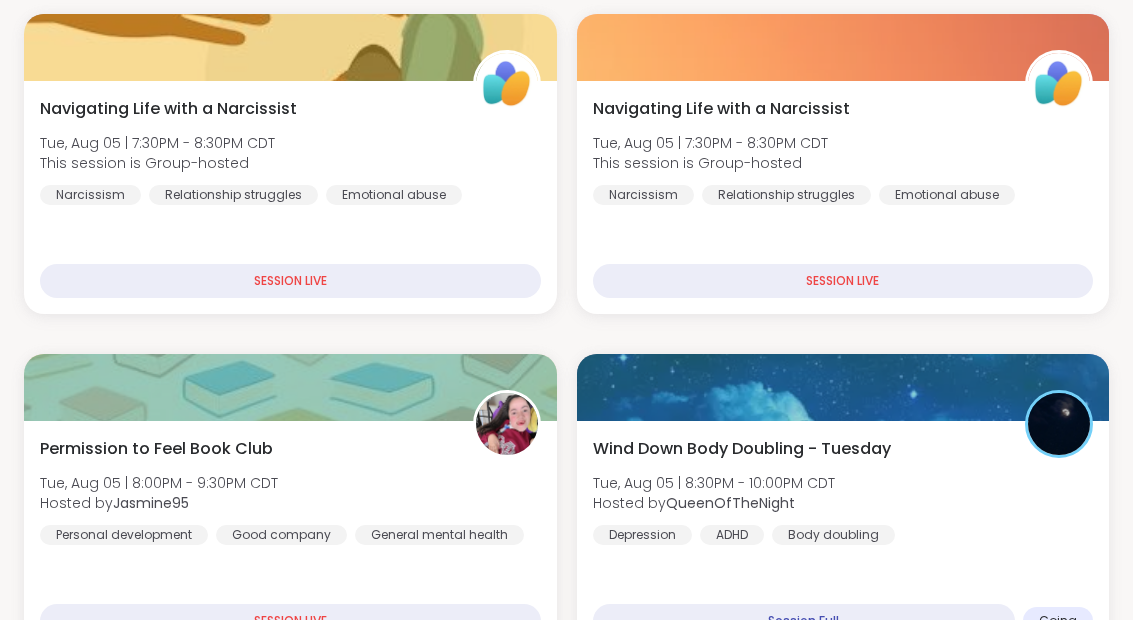 click on "Wind Down Body Doubling - Tuesday Tue, Aug 05 | 8:30PM - 10:00PM CDT Hosted by  QueenOfTheNight Depression ADHD Body doubling" at bounding box center [843, 491] 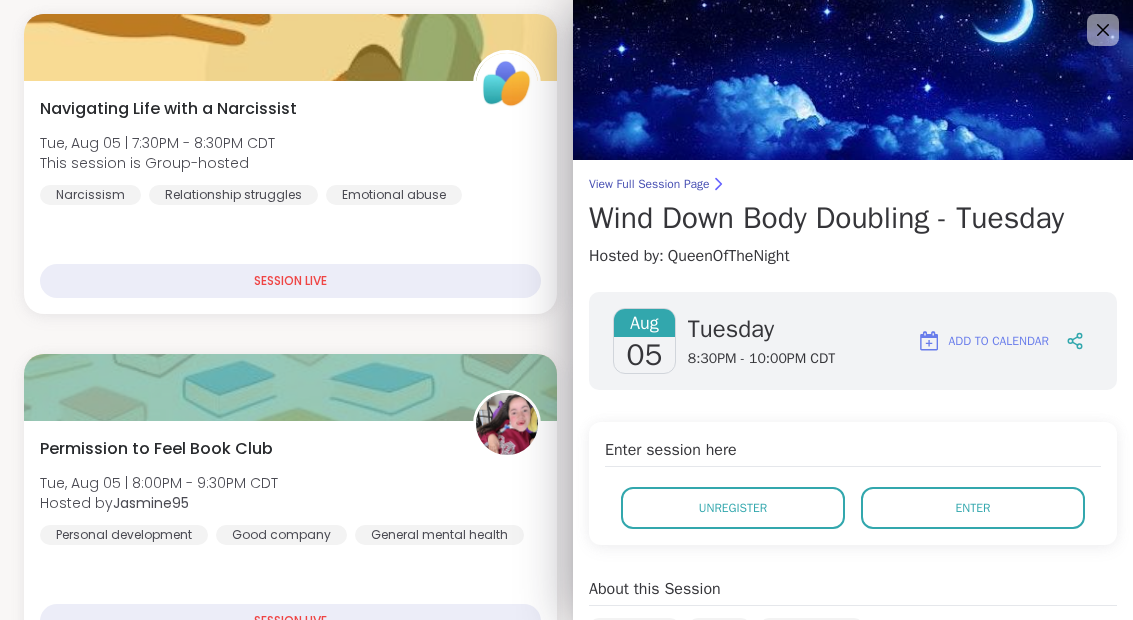 click on "Enter" at bounding box center (973, 508) 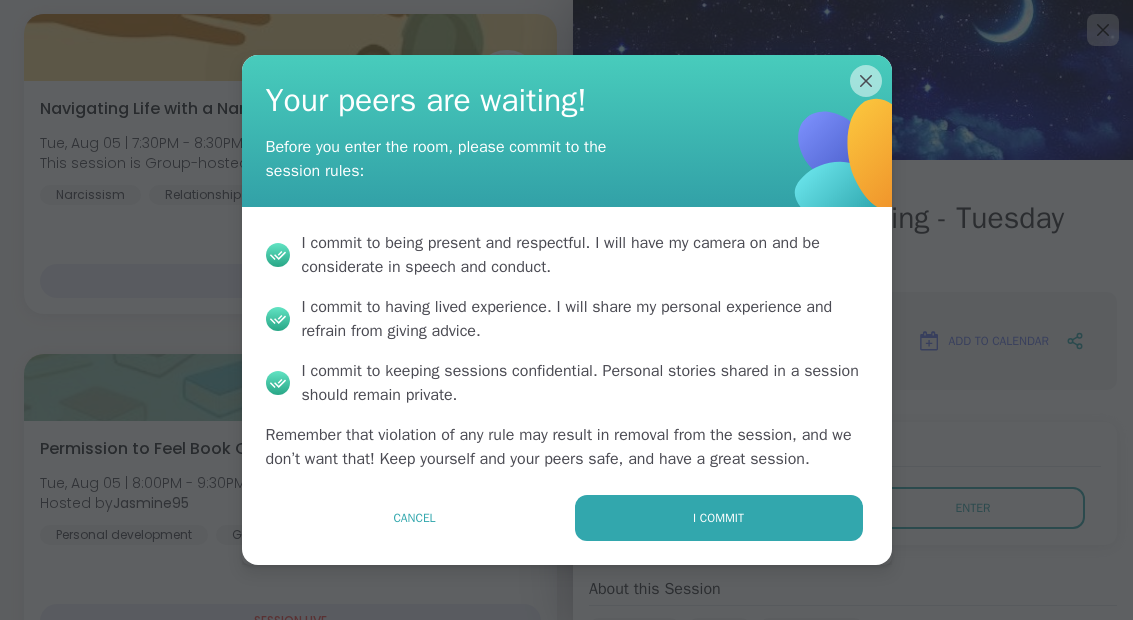 click on "I commit" at bounding box center (718, 518) 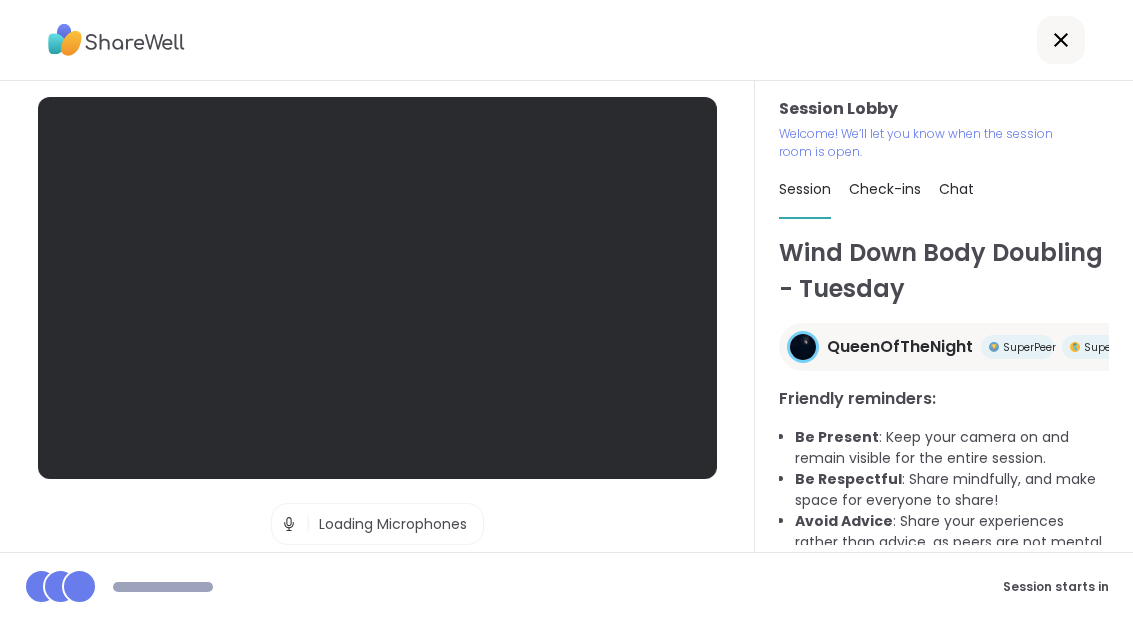 scroll, scrollTop: 80, scrollLeft: 0, axis: vertical 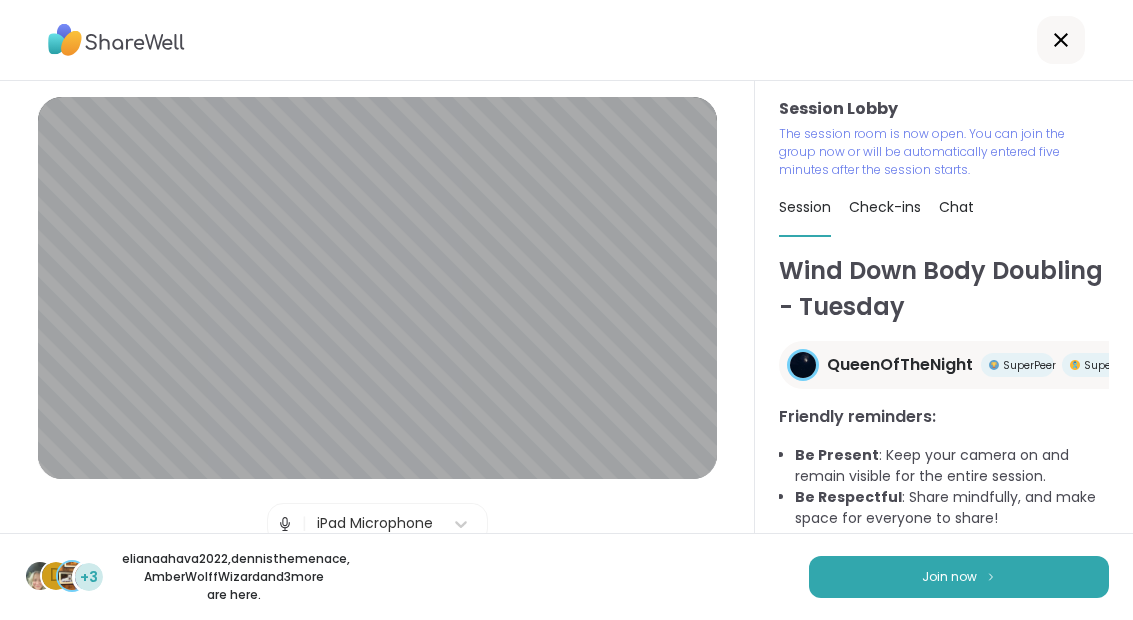 click on "Join now" at bounding box center [949, 577] 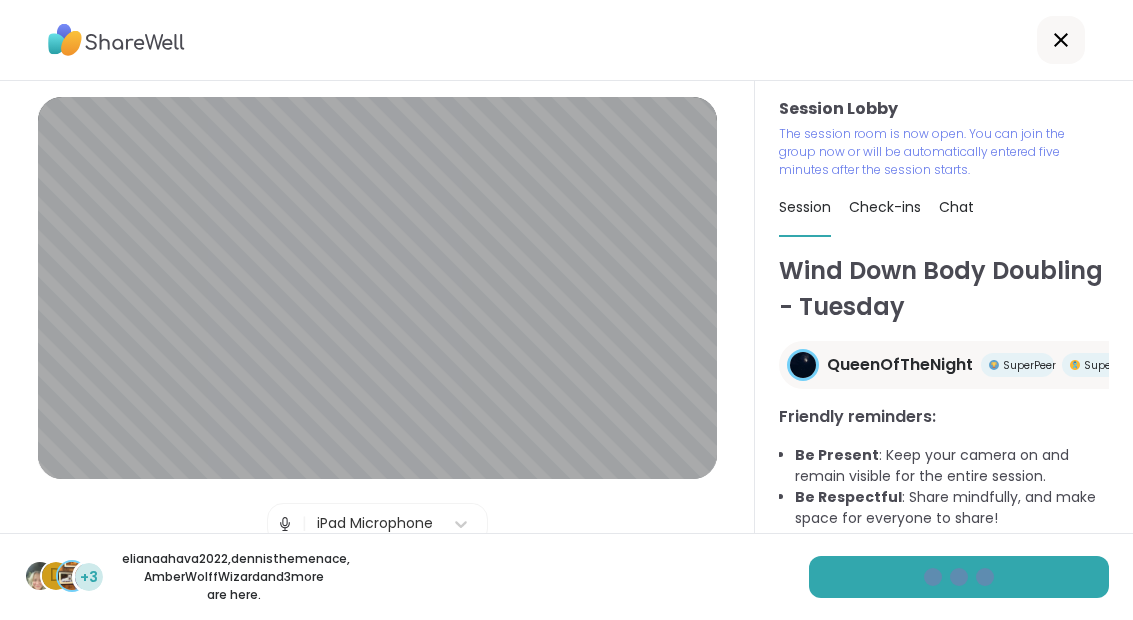 scroll, scrollTop: 0, scrollLeft: 0, axis: both 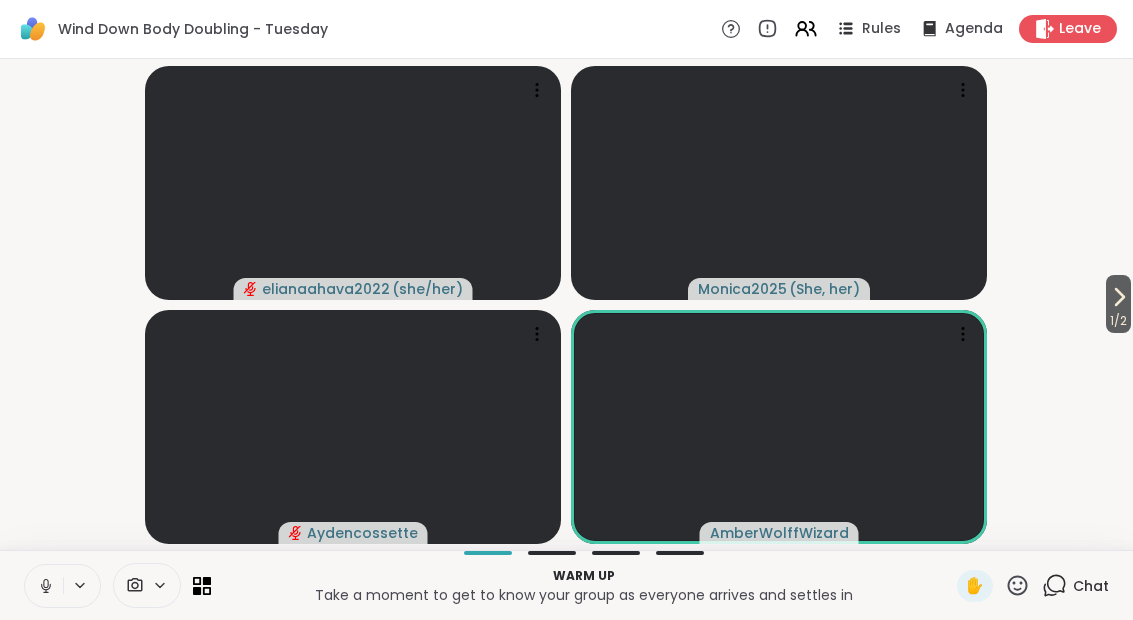 click 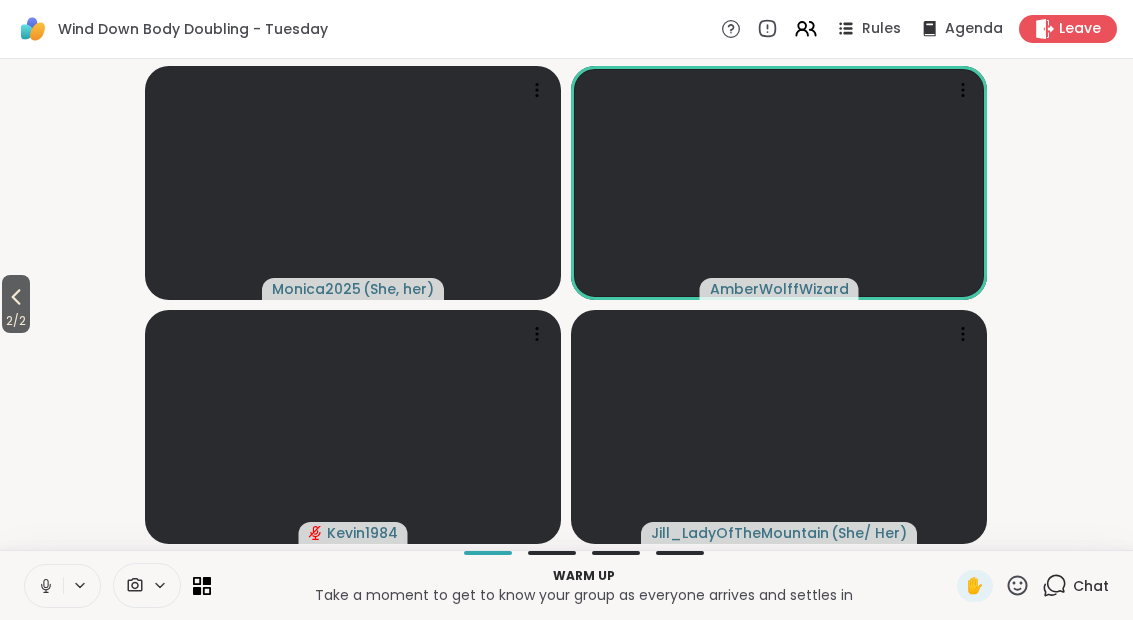 click 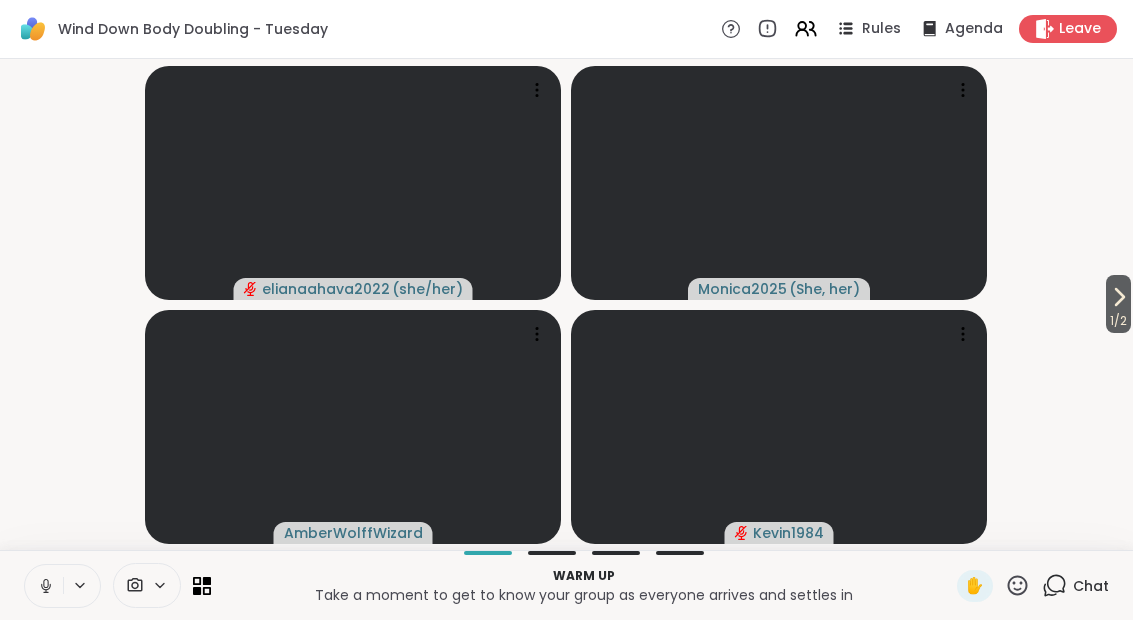 click at bounding box center [44, 586] 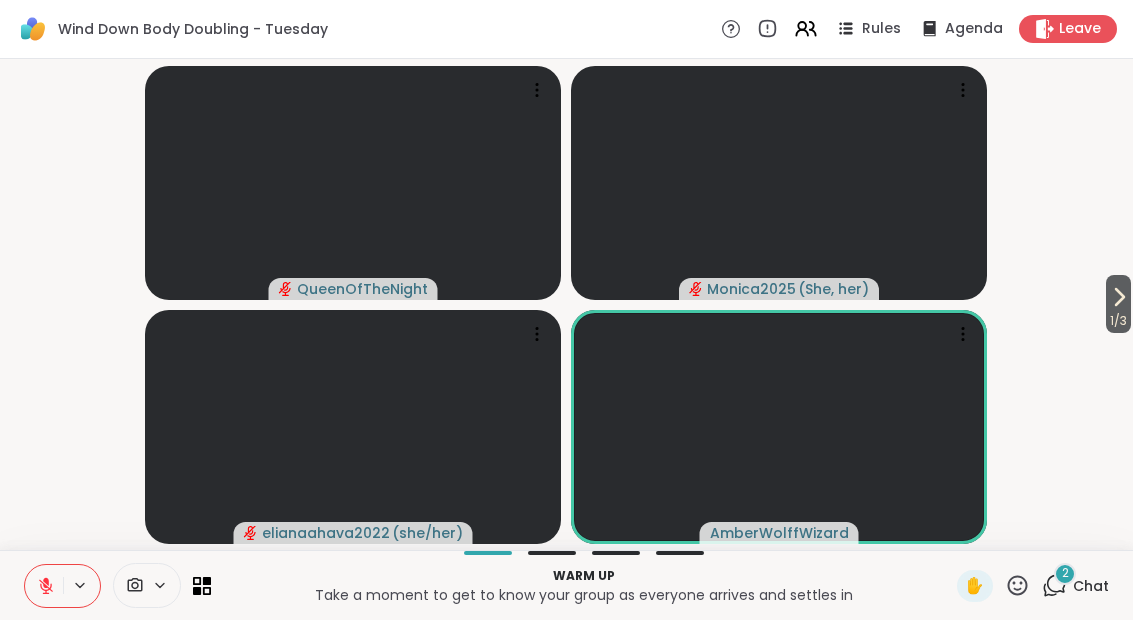 click on "1  /  3" at bounding box center [1118, 304] 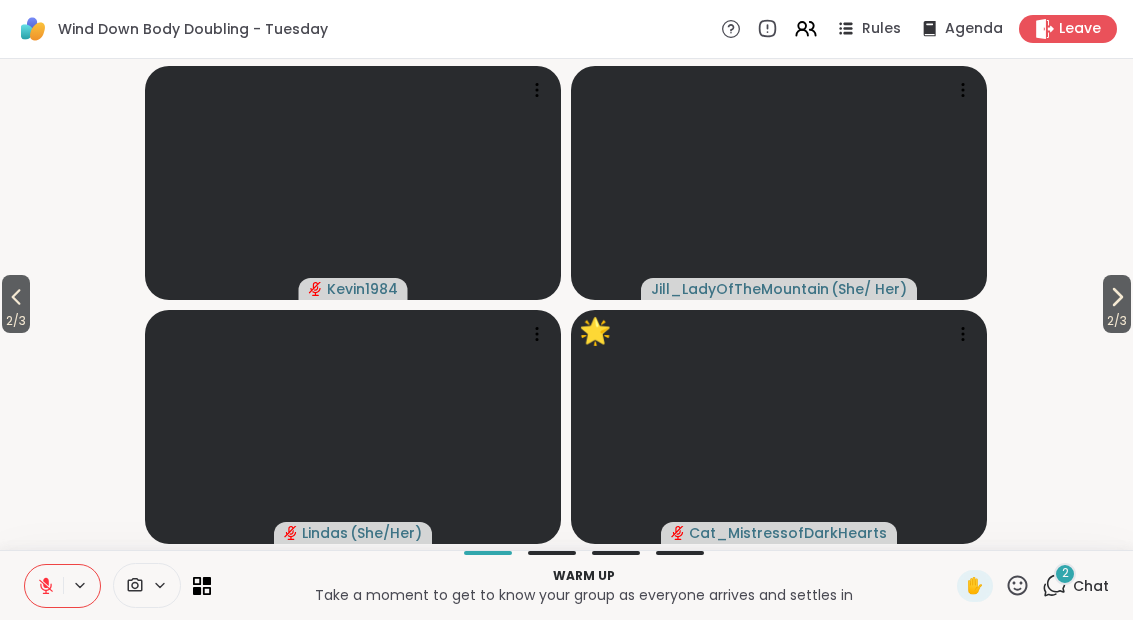 click 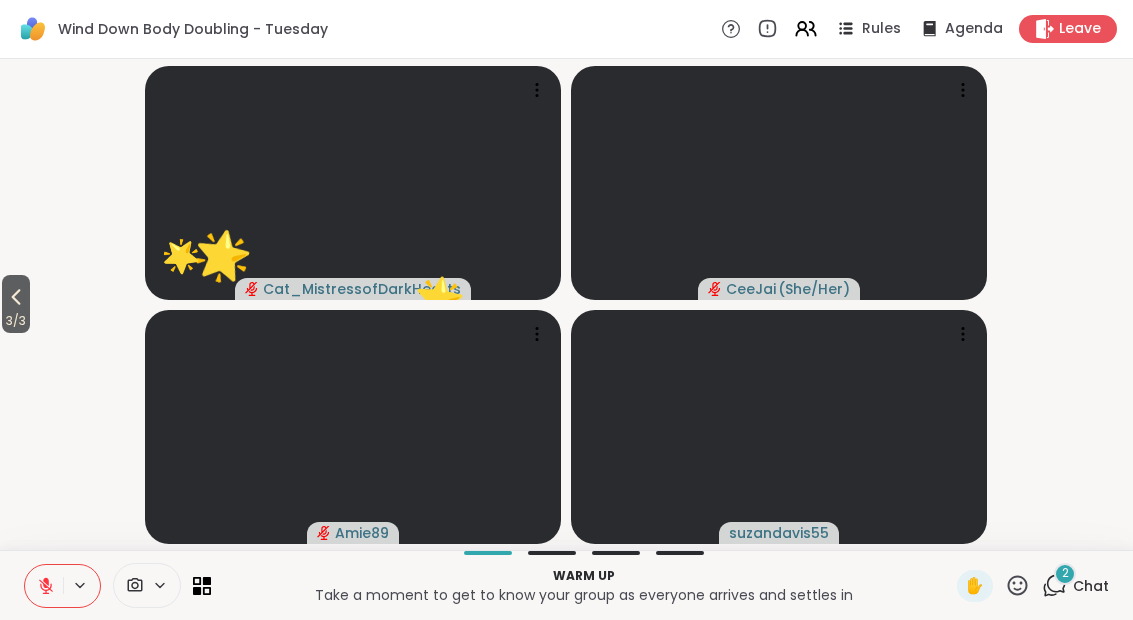 click on "3  /  3 Cat_MistressofDarkHearts 🌟 🌟 🌟 🌟 🌟 🌟 🌟 🌟 🌟 🌟 🌟 🌟 🌟 🌟 🌟 🌟 🌟 🌟 🌟 🌟 🌟 🌟 🌟 🌟 🌟 🌟 CeeJai ( She/Her ) Amie89 suzandavis55" at bounding box center [566, 304] 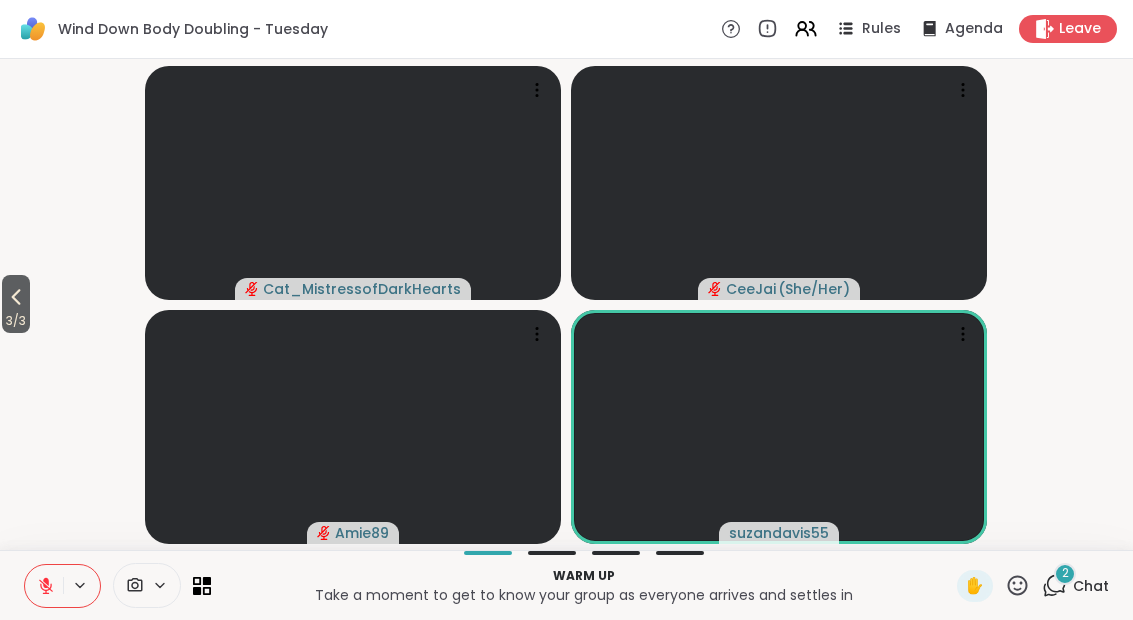 click on "Warm up Take a moment to get to know your group as everyone arrives and settles in ✋ 2 Chat" at bounding box center (566, 585) 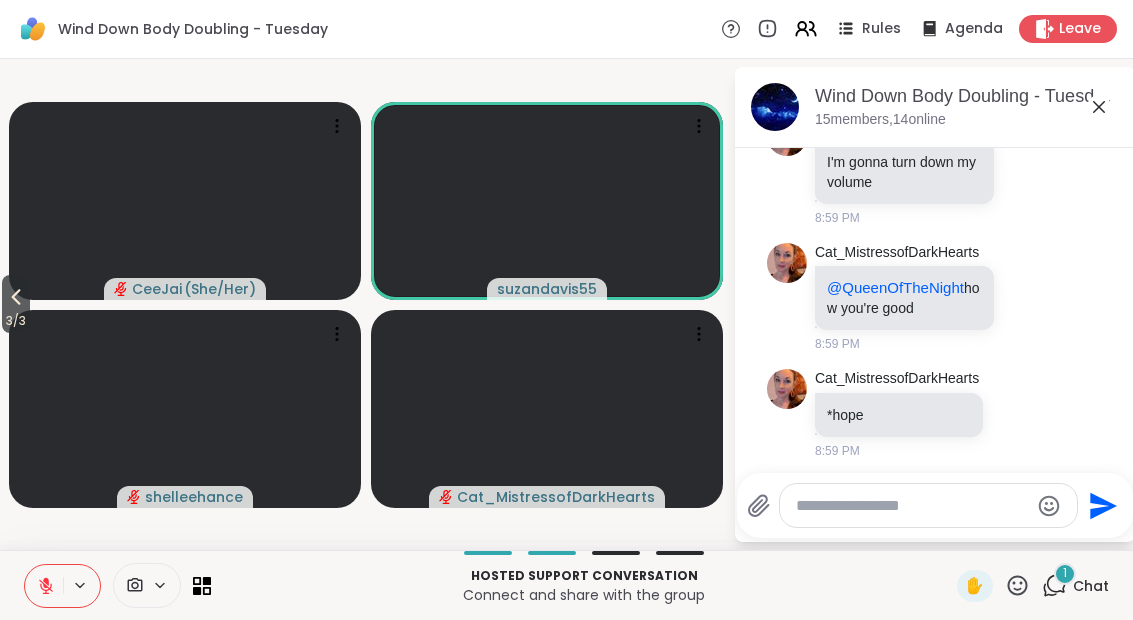 scroll, scrollTop: 1481, scrollLeft: 0, axis: vertical 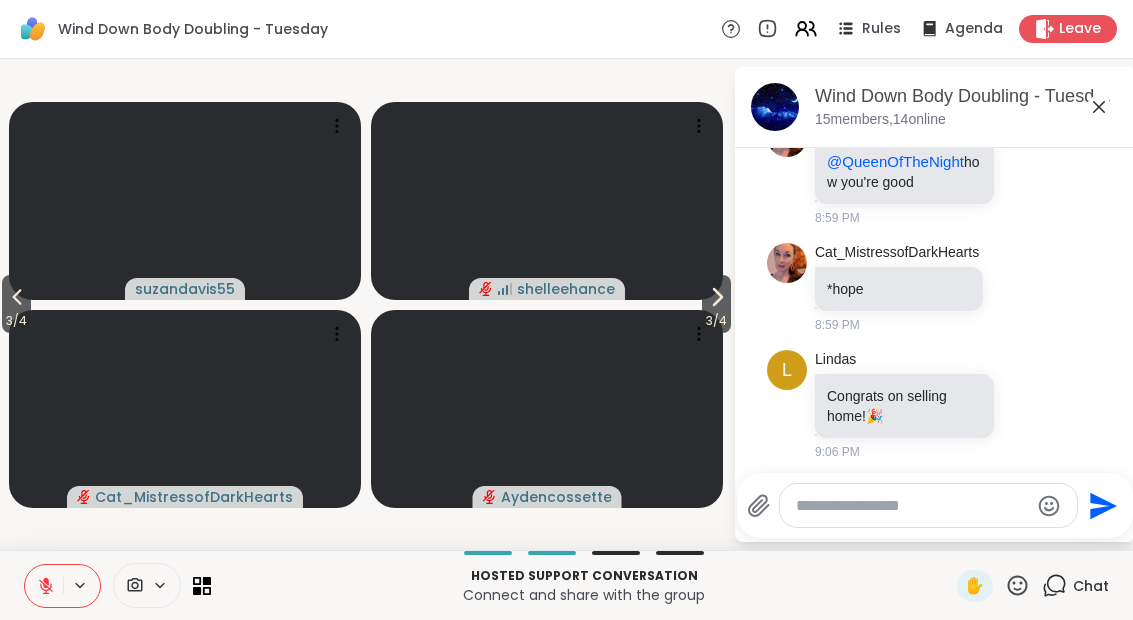 click 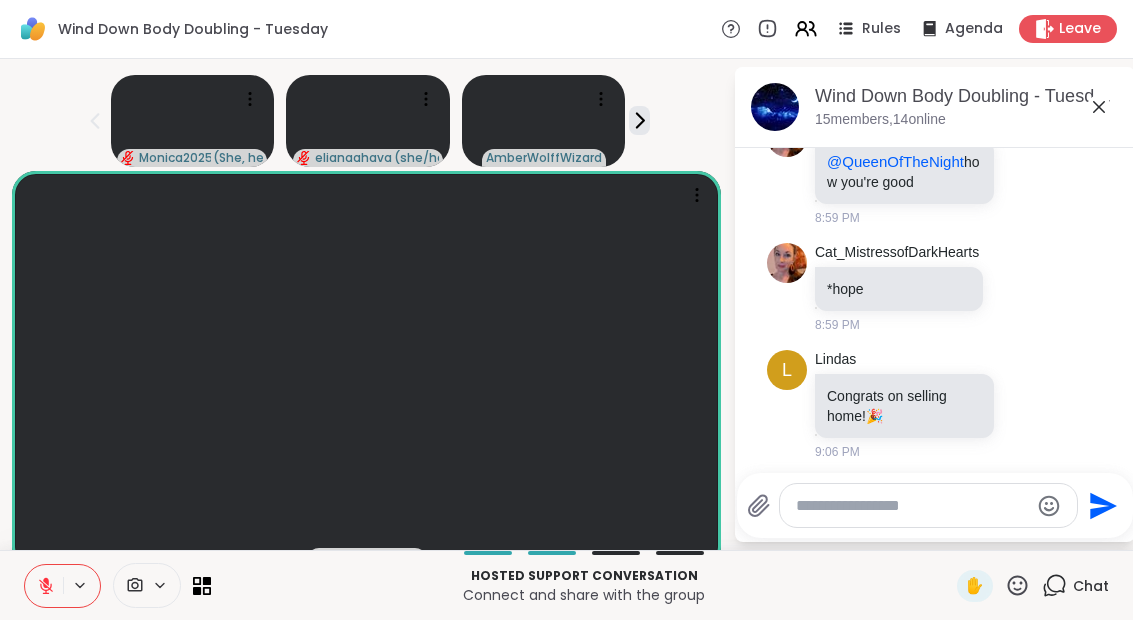 click on "Monica2025 ( She, her ) elianaahava2022 ( she/her ) AmberWolffWizard" at bounding box center [366, 117] 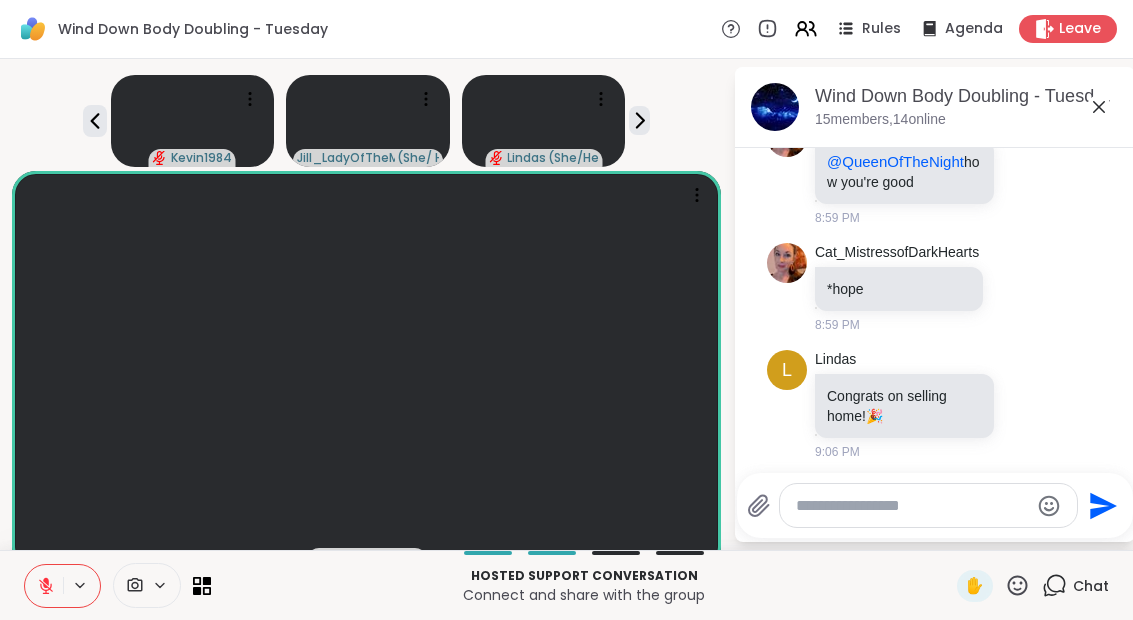 click 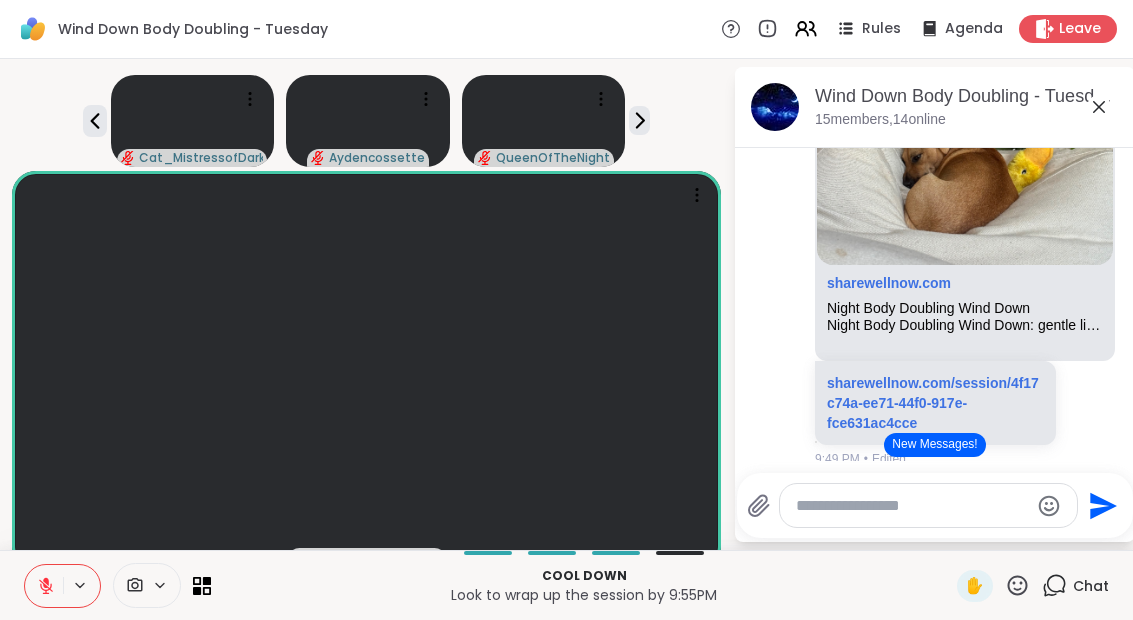 scroll, scrollTop: 4403, scrollLeft: 0, axis: vertical 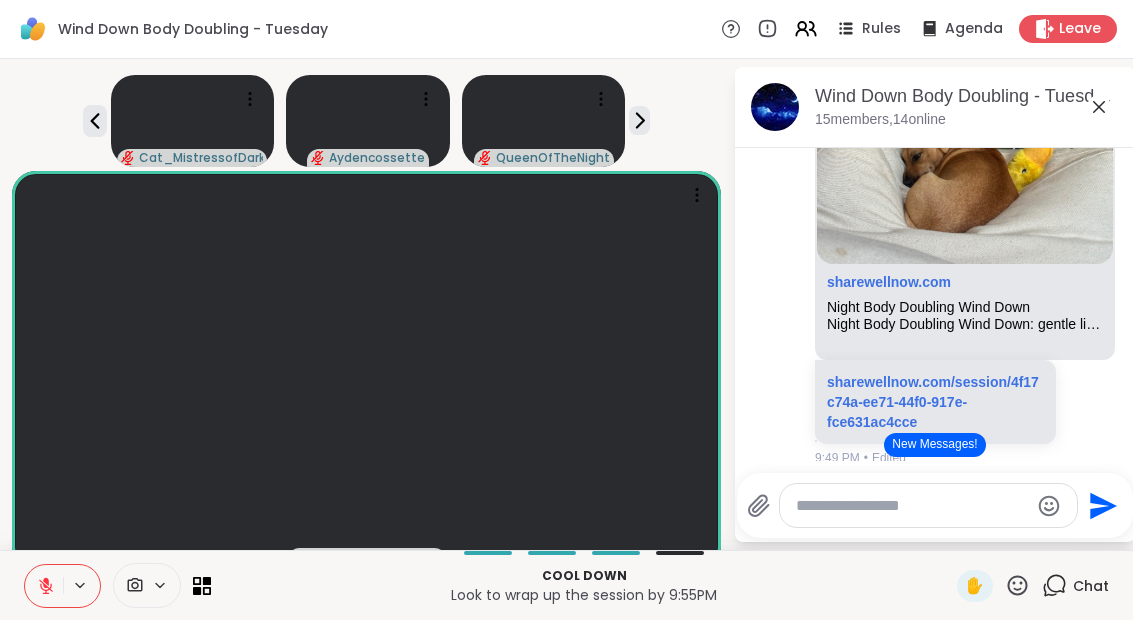 click on "sharewellnow.com/session/4f17c74a-ee71-44f0-917e-fce631ac4cce" at bounding box center (933, 402) 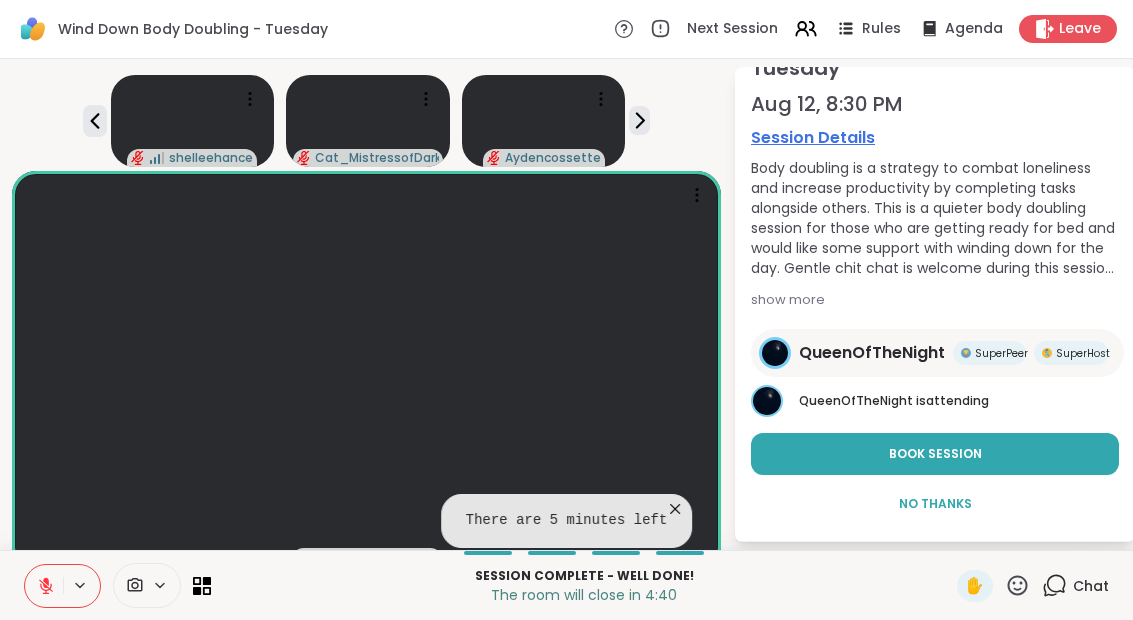 scroll, scrollTop: 109, scrollLeft: 0, axis: vertical 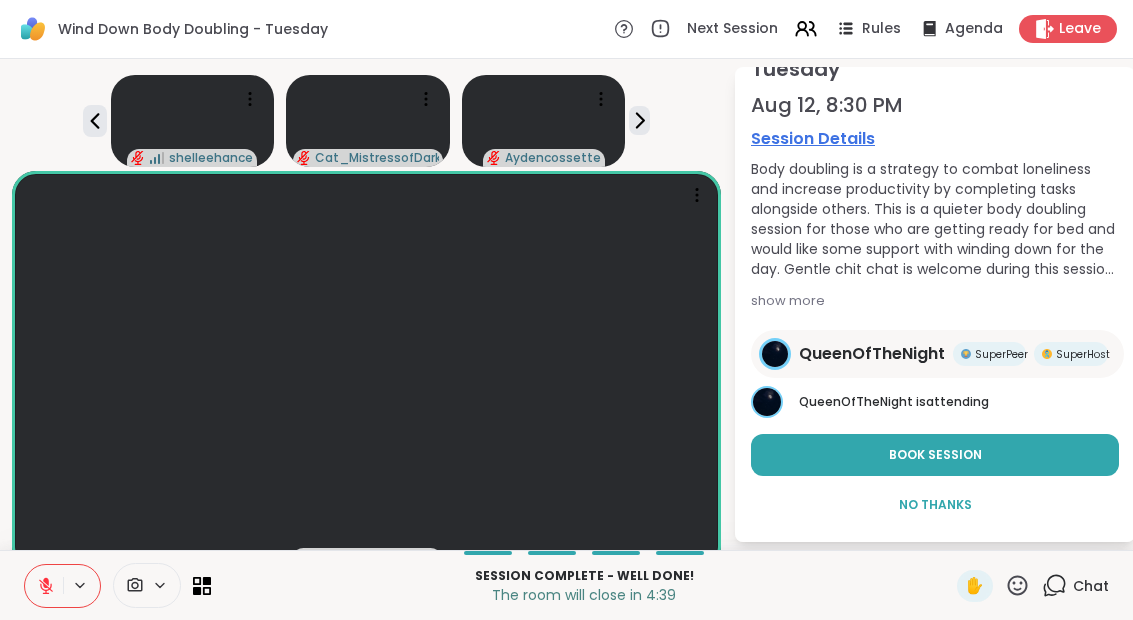 click on "Book Session" at bounding box center [935, 455] 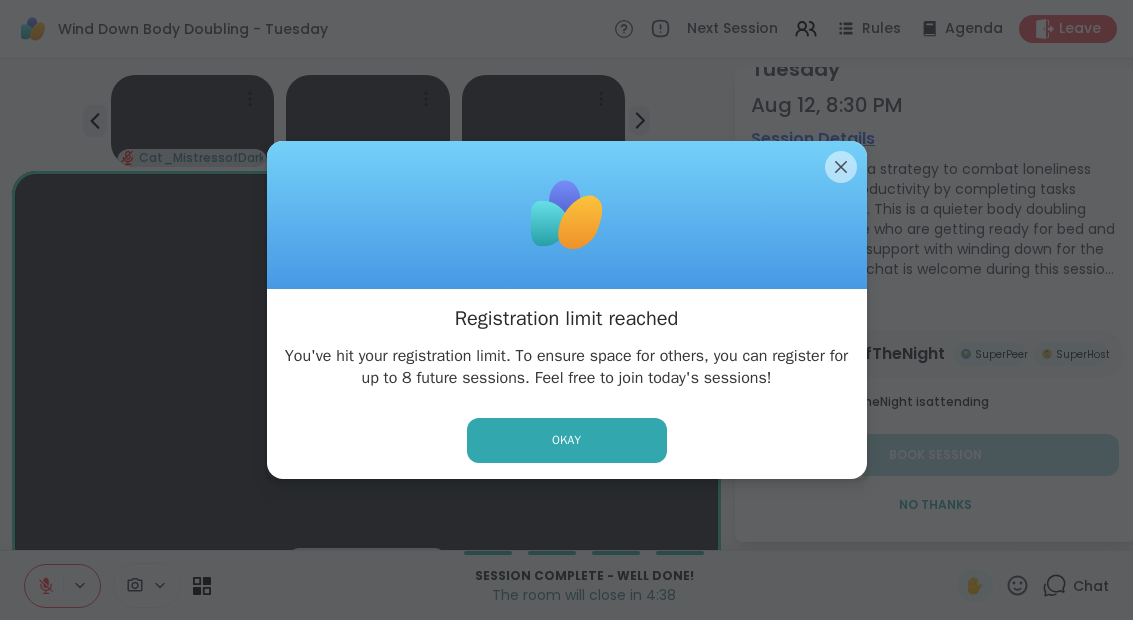 click on "Okay" at bounding box center (567, 440) 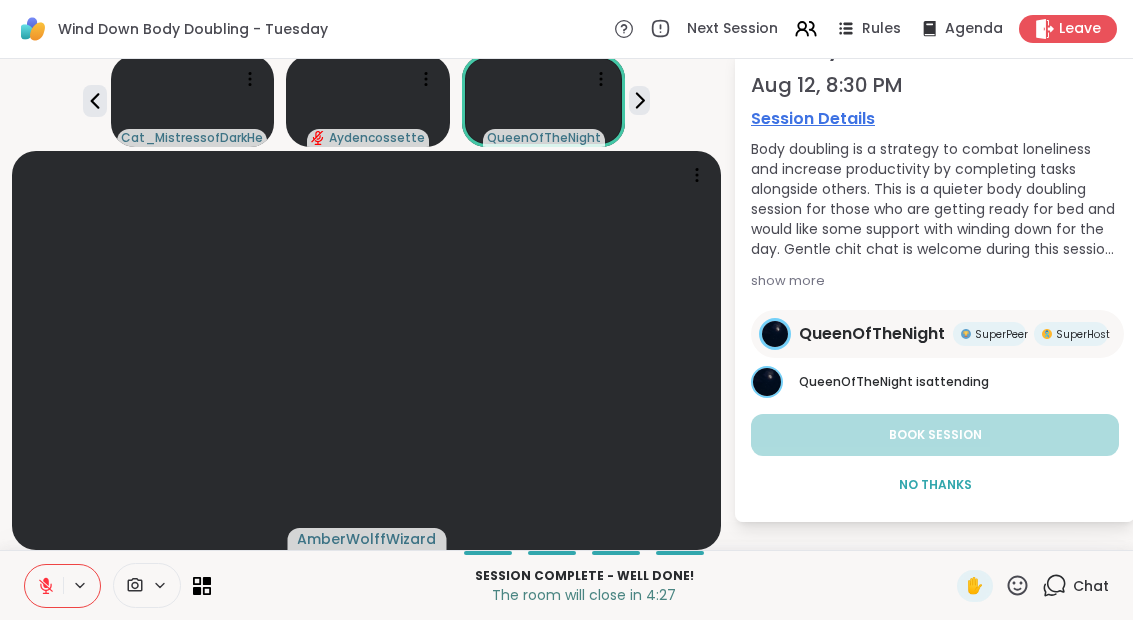 scroll, scrollTop: 20, scrollLeft: 0, axis: vertical 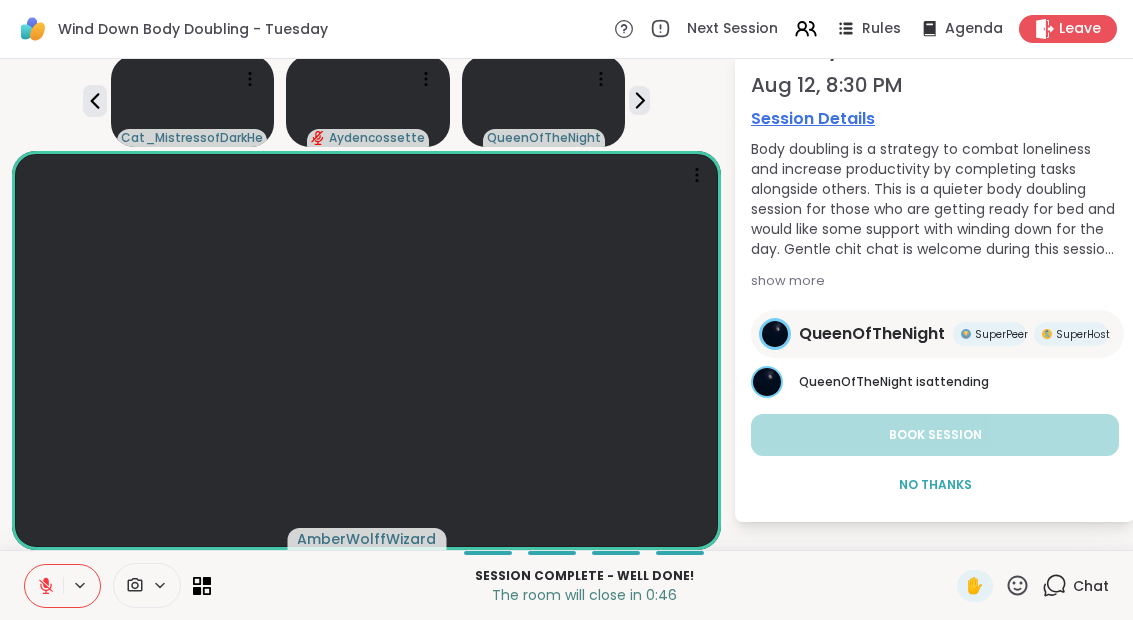click on "No Thanks" at bounding box center (935, 485) 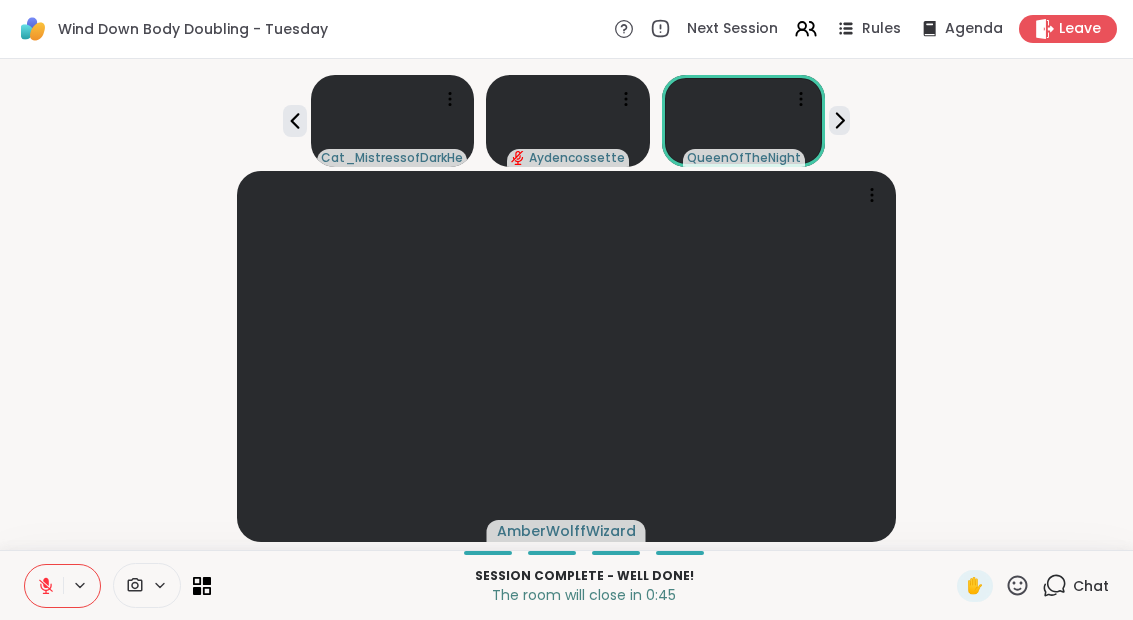 scroll, scrollTop: 0, scrollLeft: 0, axis: both 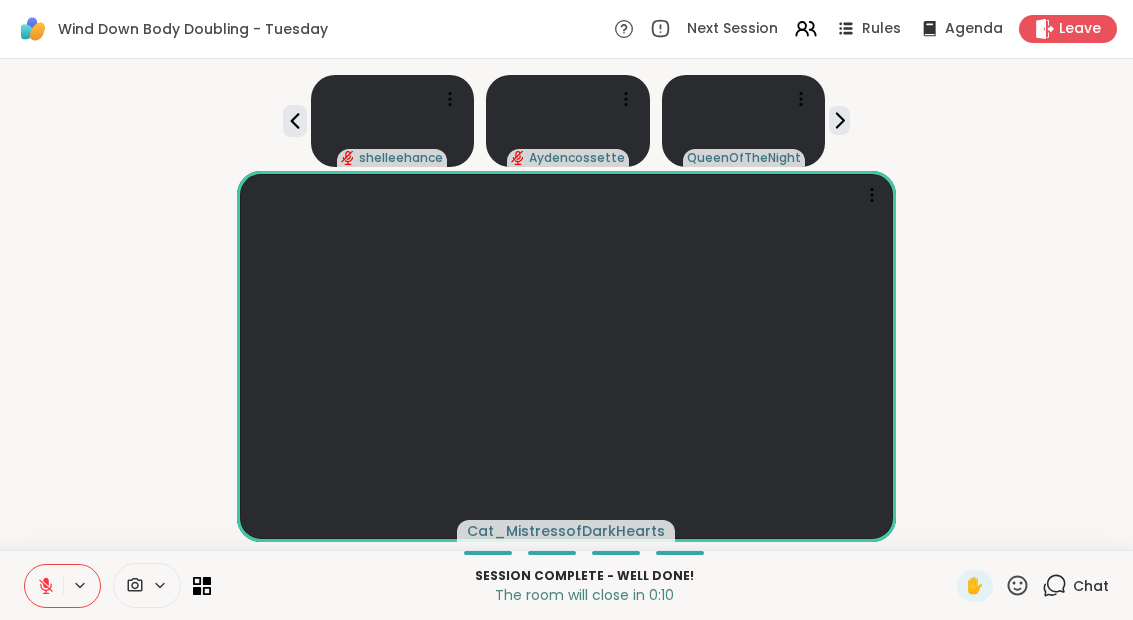 click on "Leave" at bounding box center (1080, 29) 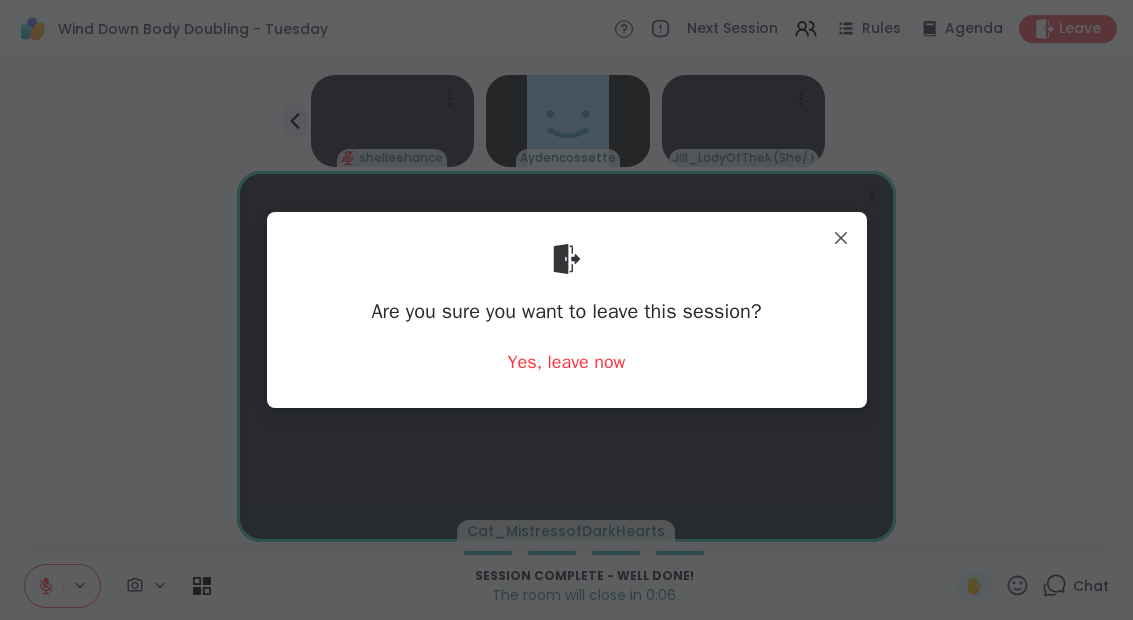 click on "Yes, leave now" at bounding box center [567, 362] 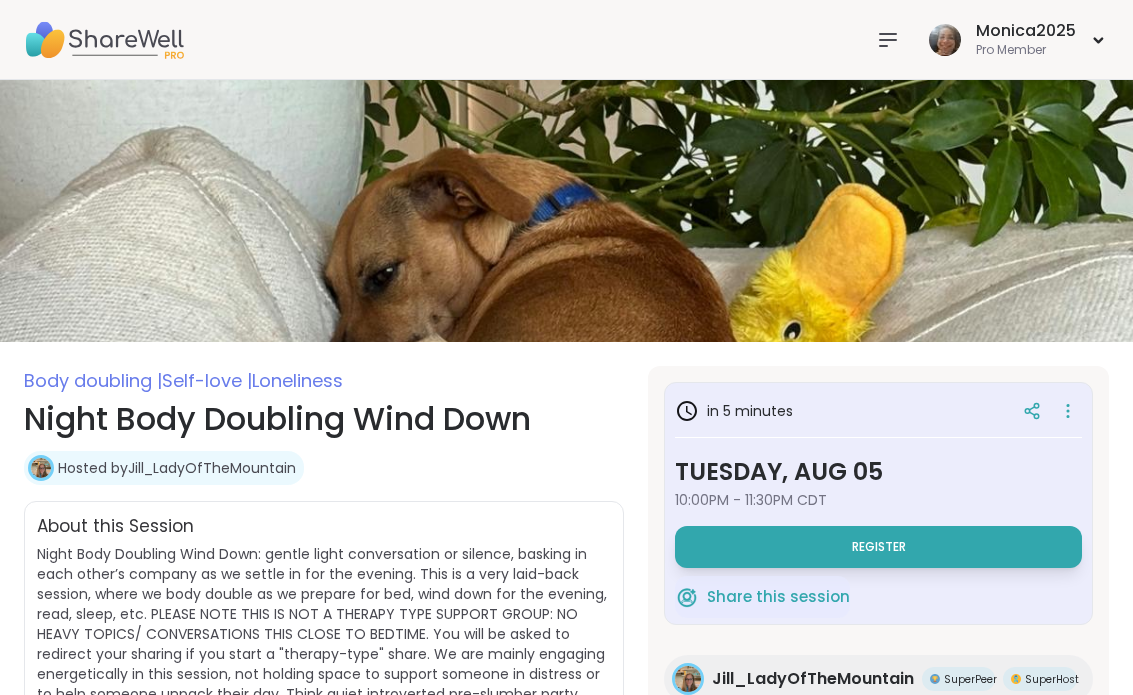 scroll, scrollTop: 0, scrollLeft: 0, axis: both 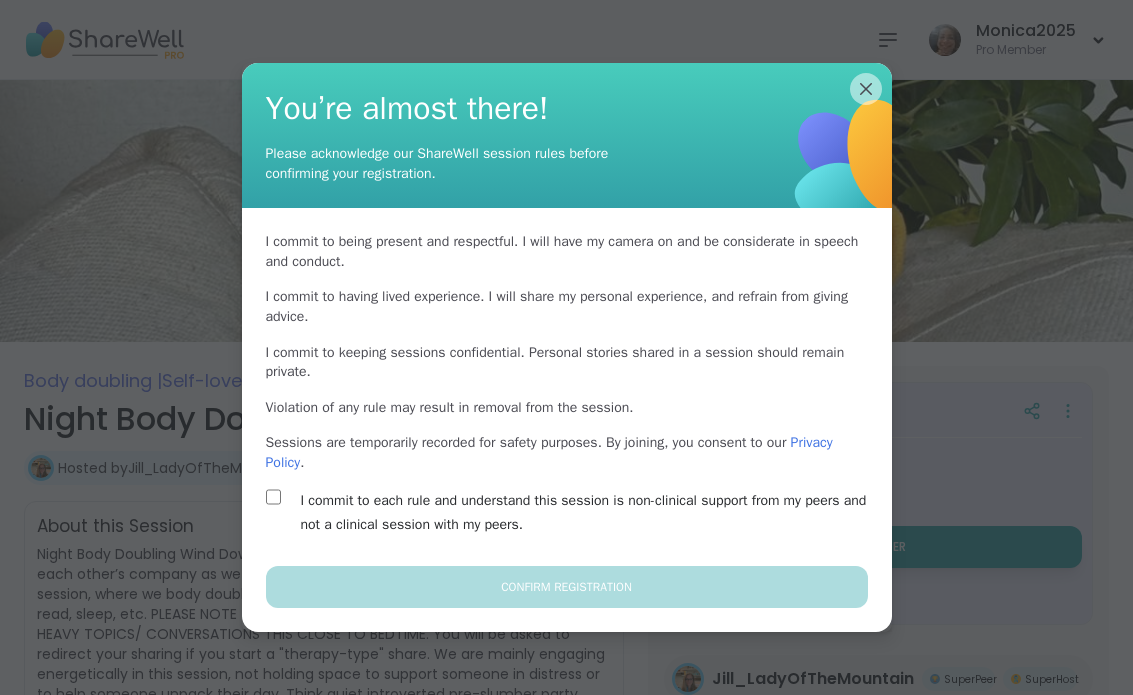 click on "I commit to each rule and understand this session is non-clinical support from my peers and not a clinical session with my peers." at bounding box center [567, 513] 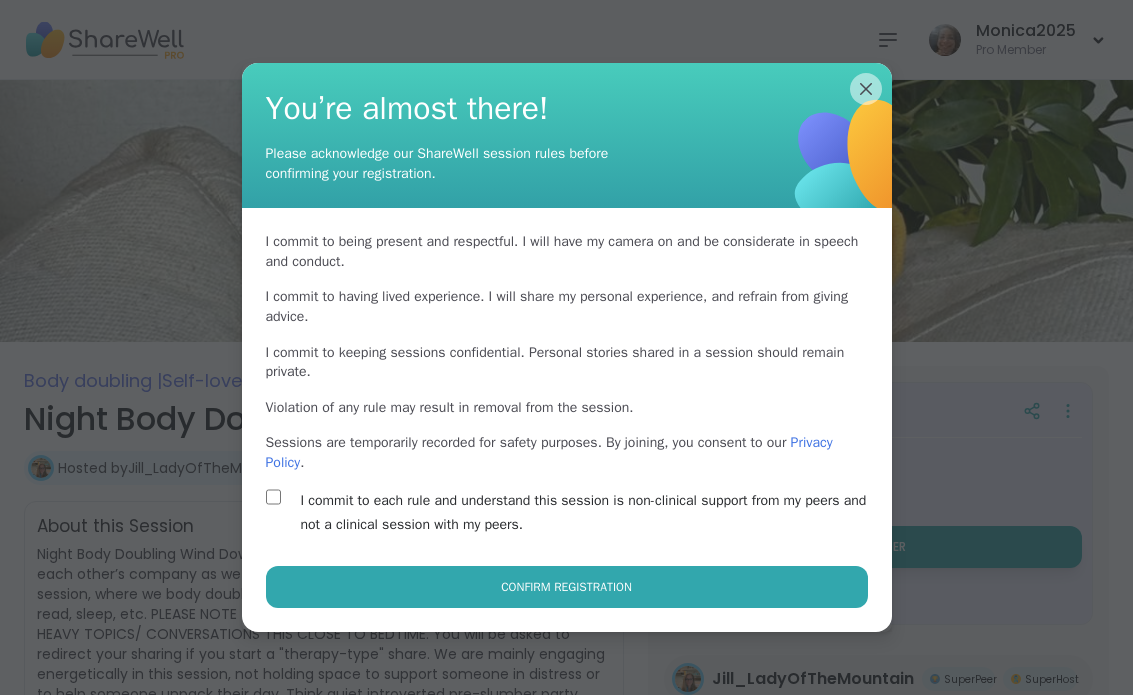 click on "Confirm Registration" at bounding box center [567, 587] 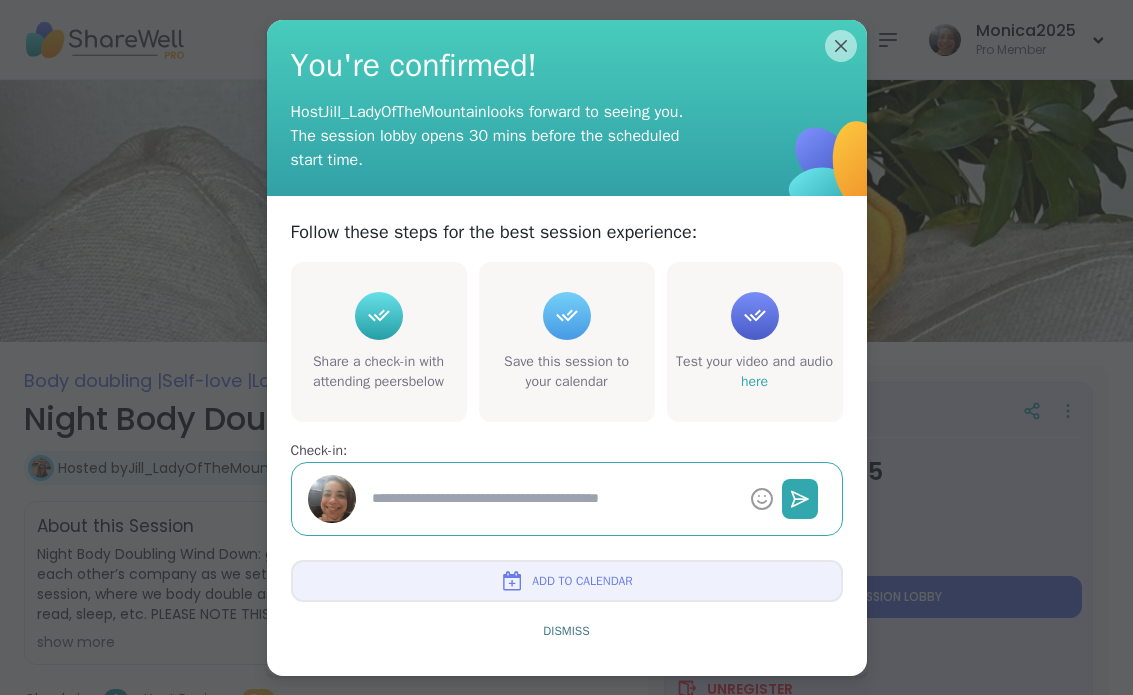 click on "Add to Calendar" at bounding box center [582, 581] 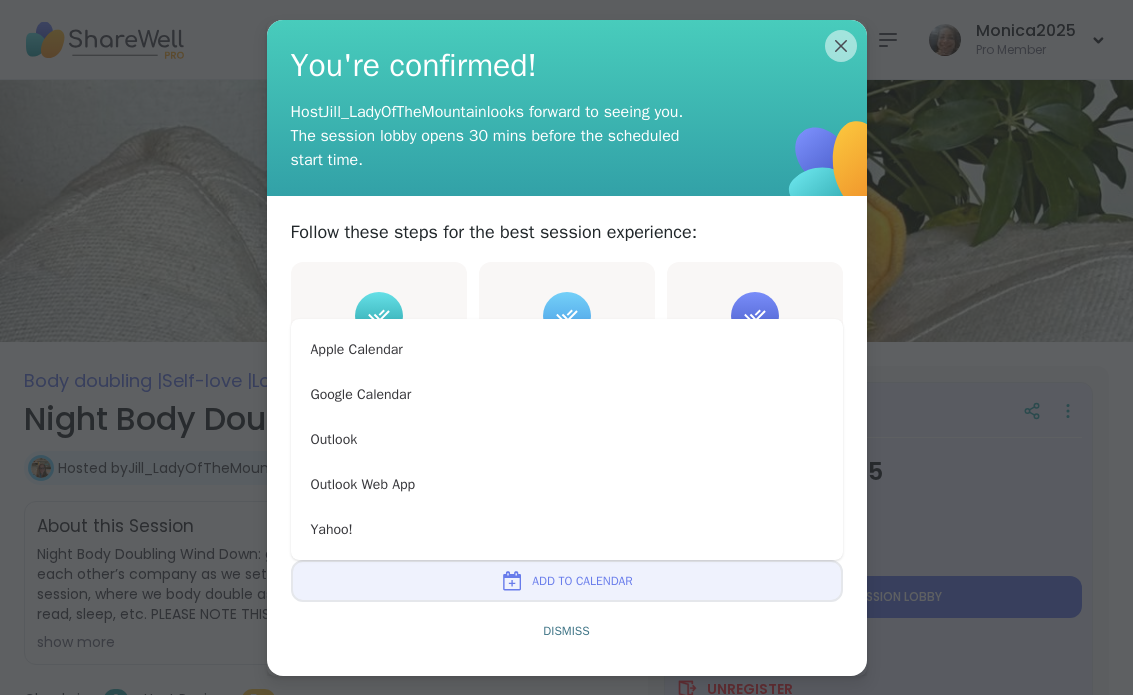 click on "Google Calendar" at bounding box center [567, 394] 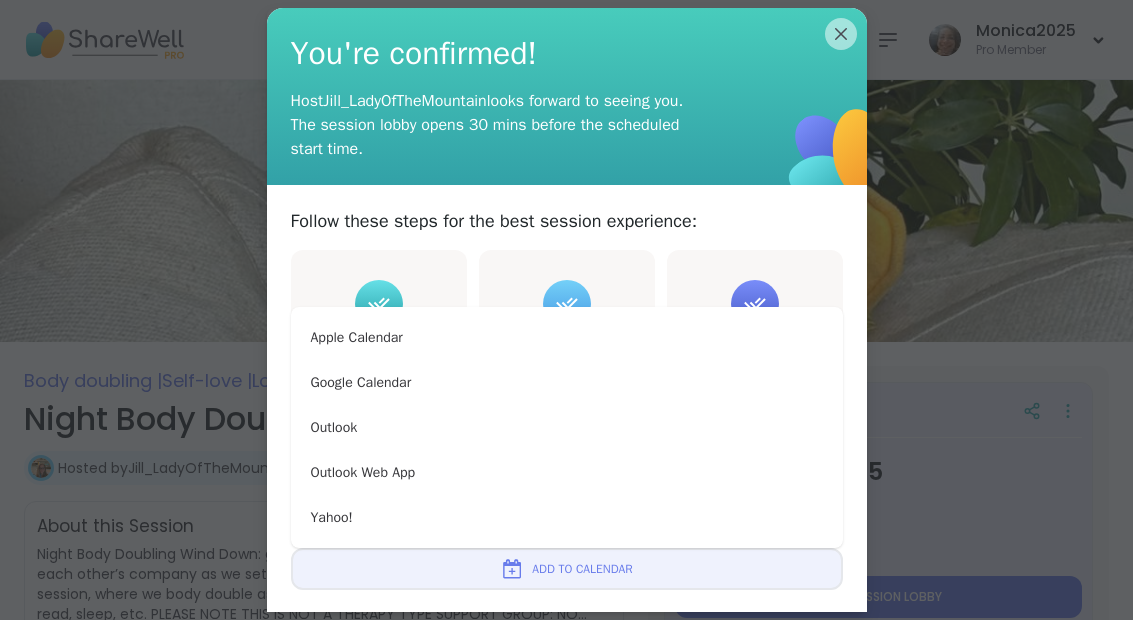 type on "*" 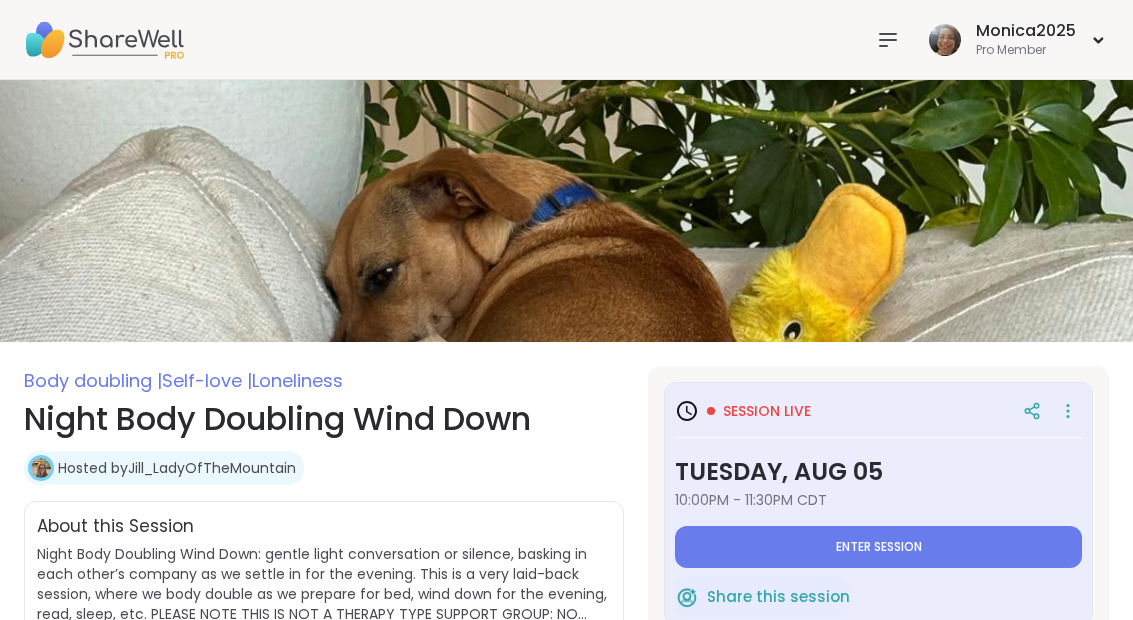 scroll, scrollTop: 0, scrollLeft: 0, axis: both 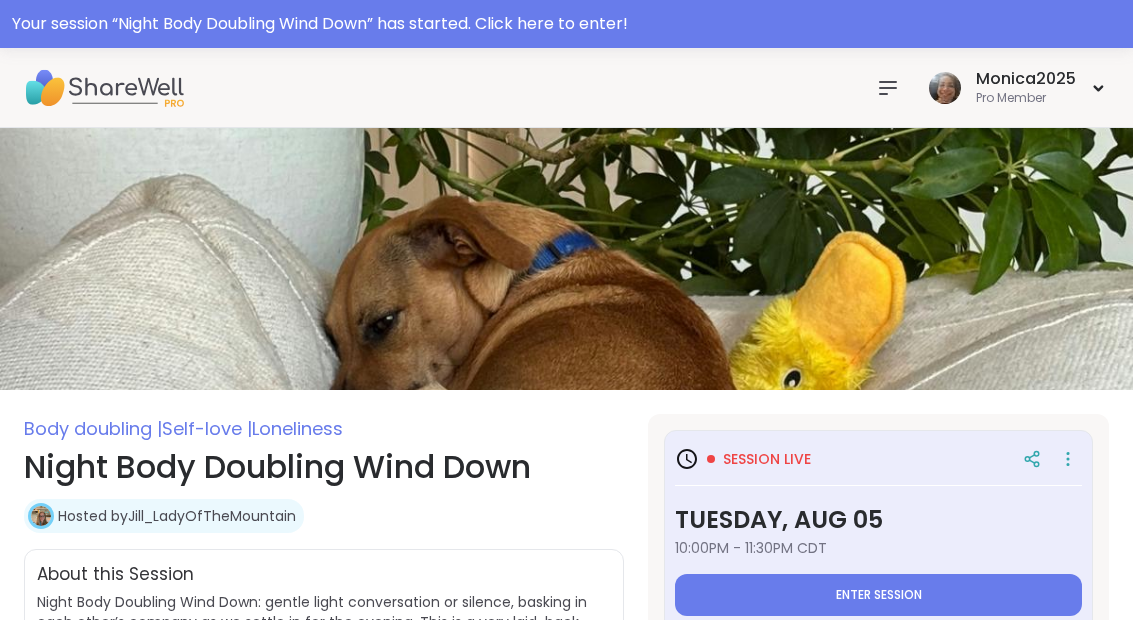 click on "Enter session" at bounding box center [879, 595] 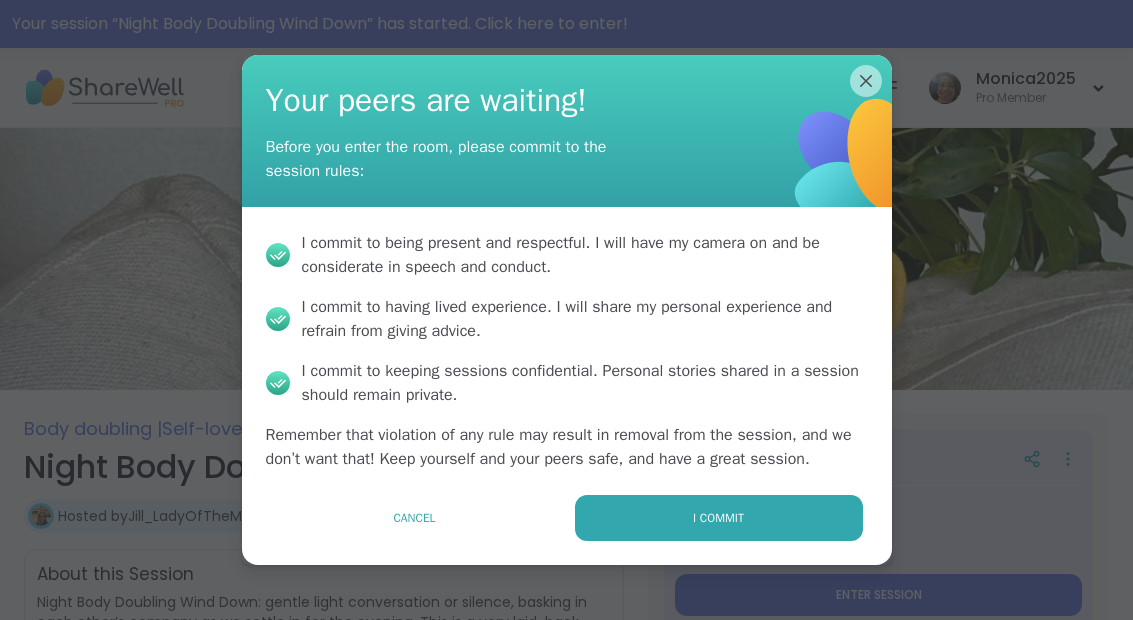 click on "I commit" at bounding box center [719, 518] 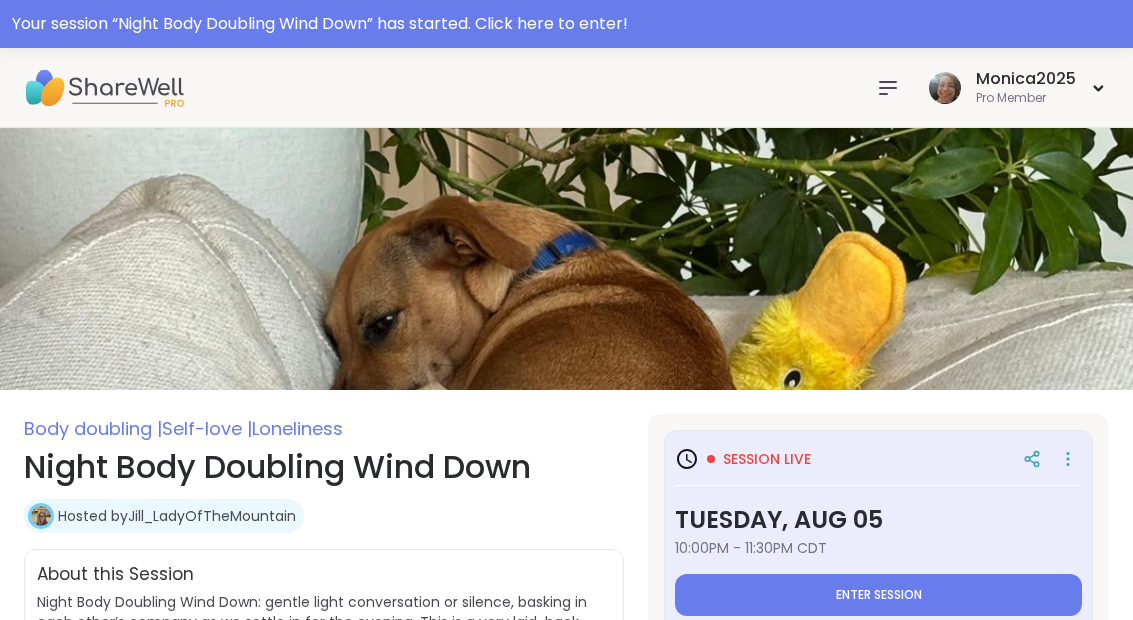 type on "*" 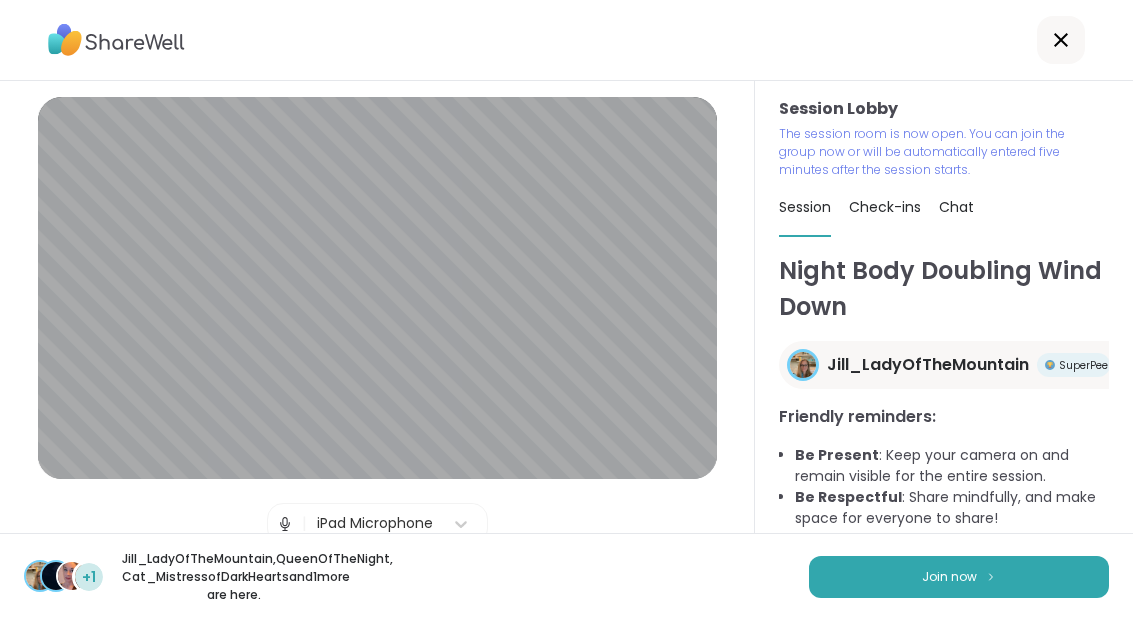 click on "Join now" at bounding box center [959, 577] 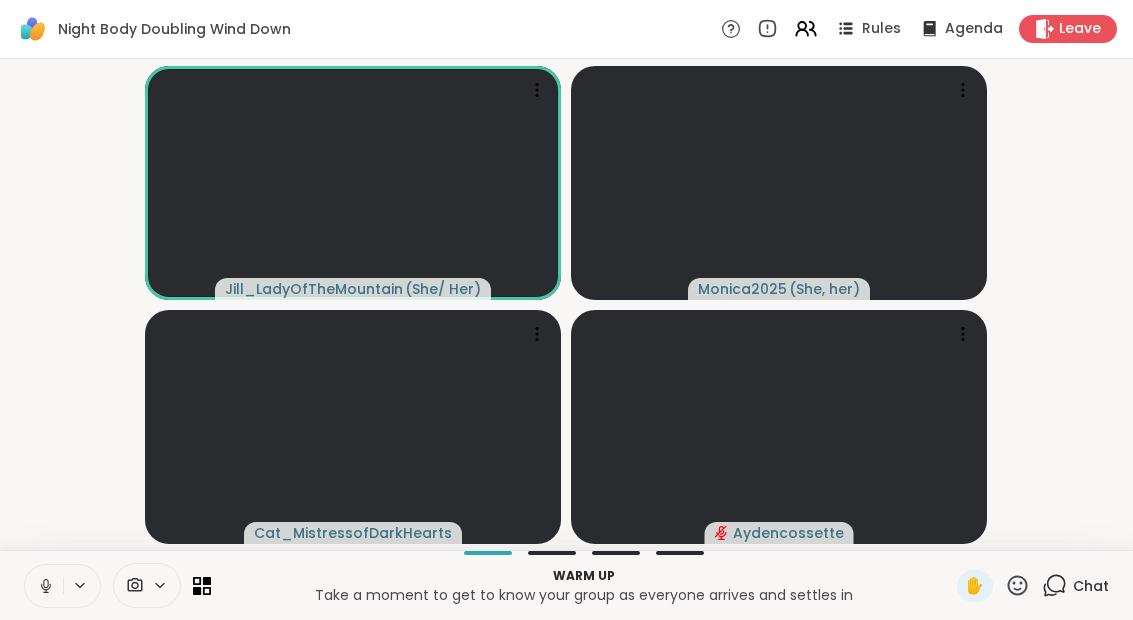 click at bounding box center (44, 586) 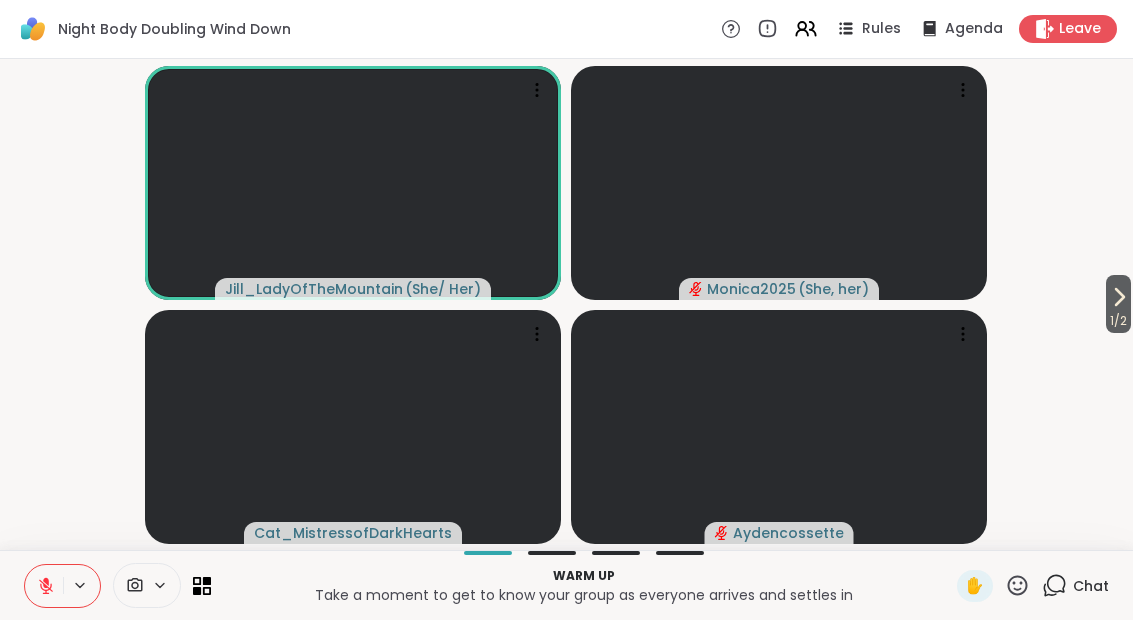 click 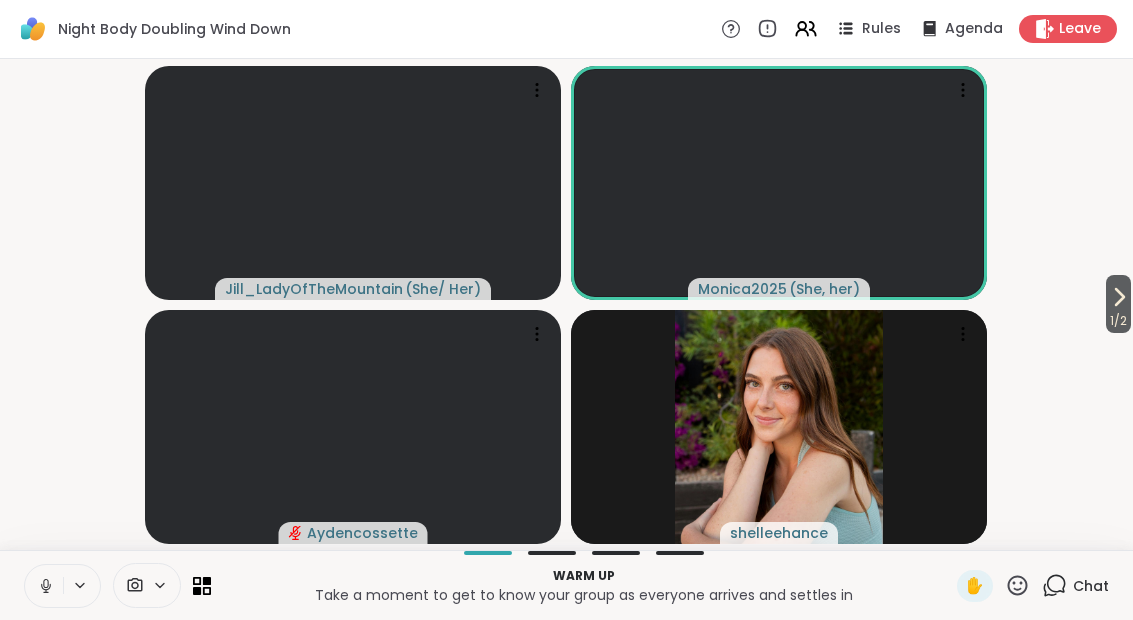 click 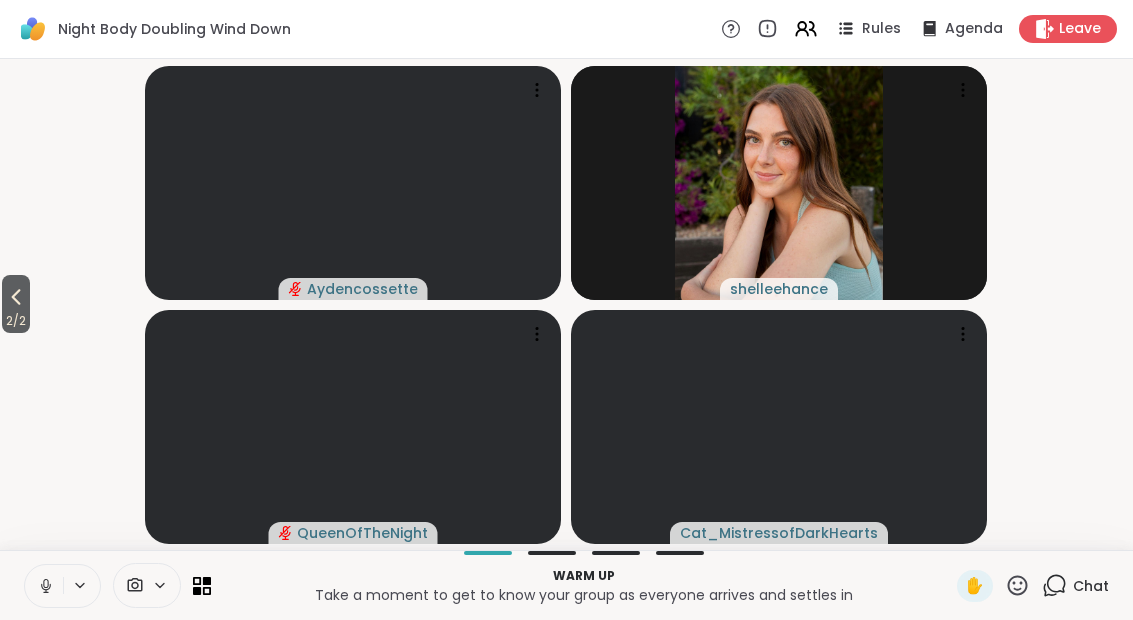 click 